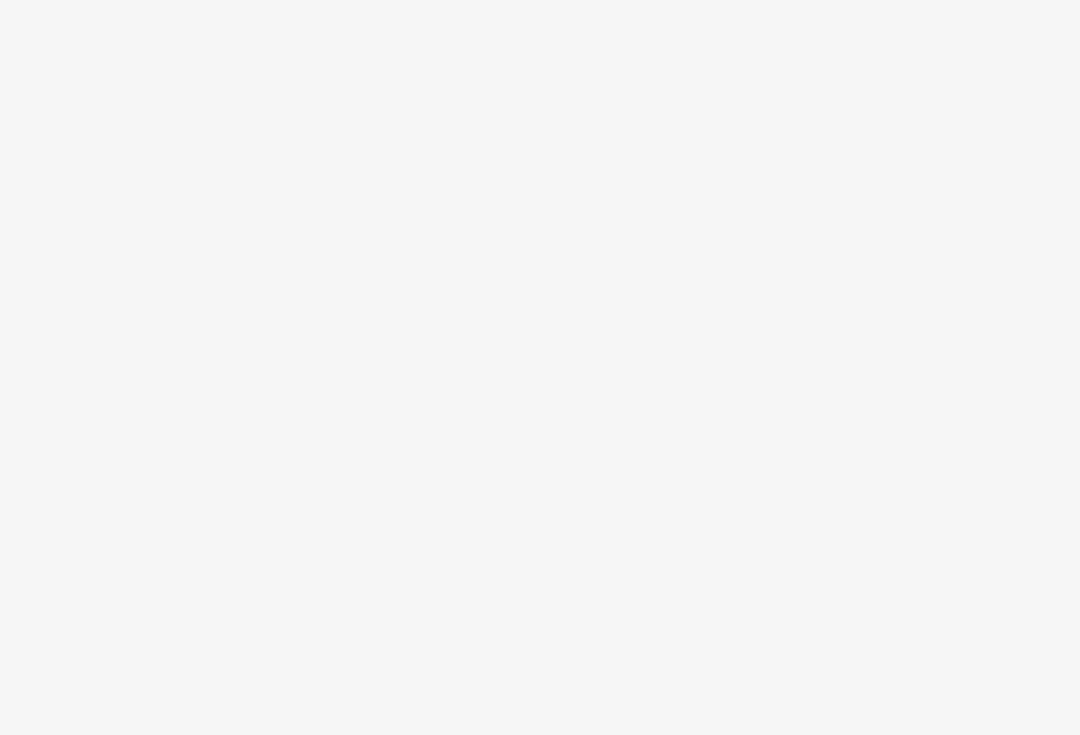 scroll, scrollTop: 0, scrollLeft: 0, axis: both 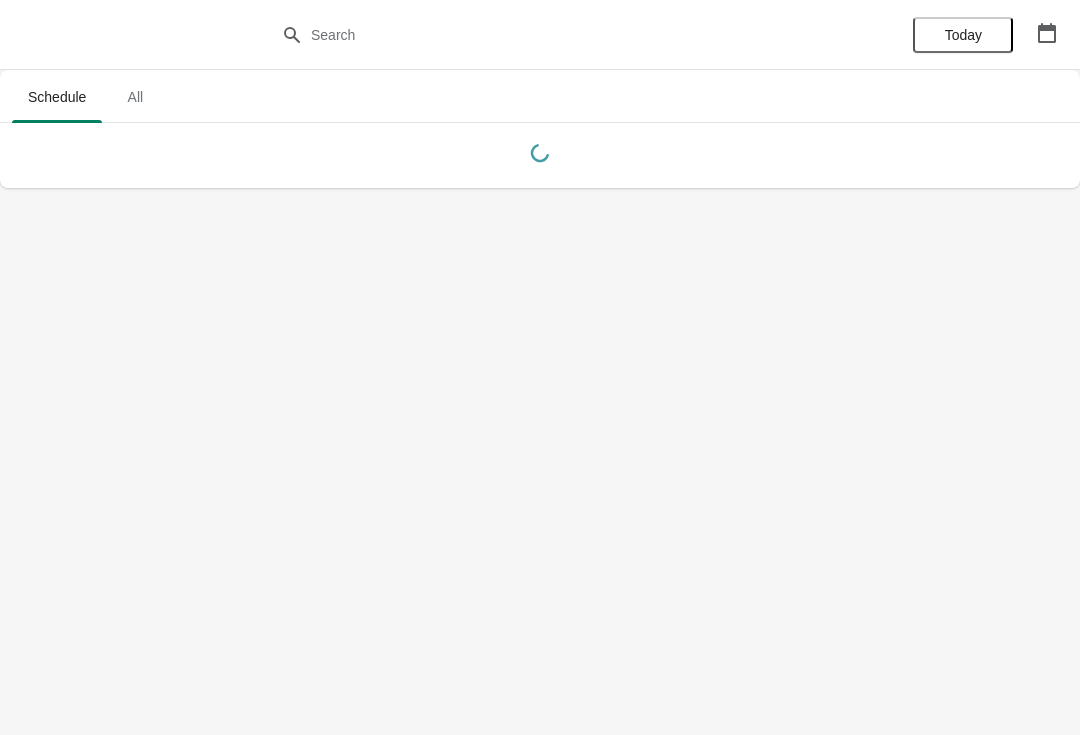 click 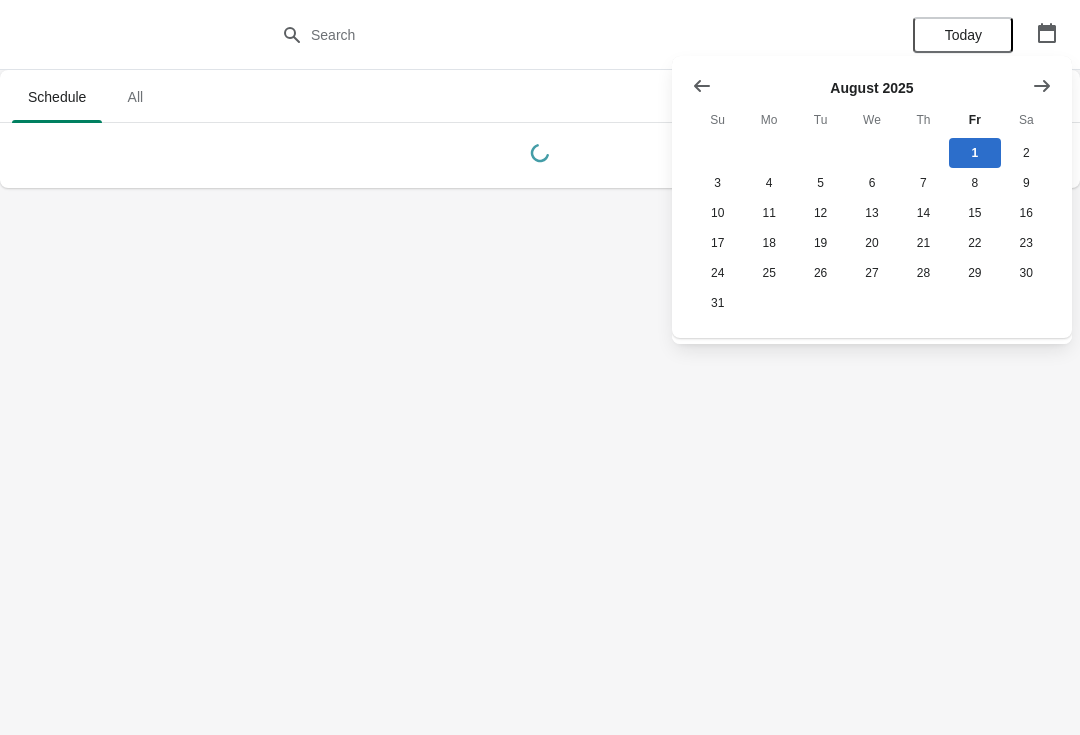 click at bounding box center [702, 86] 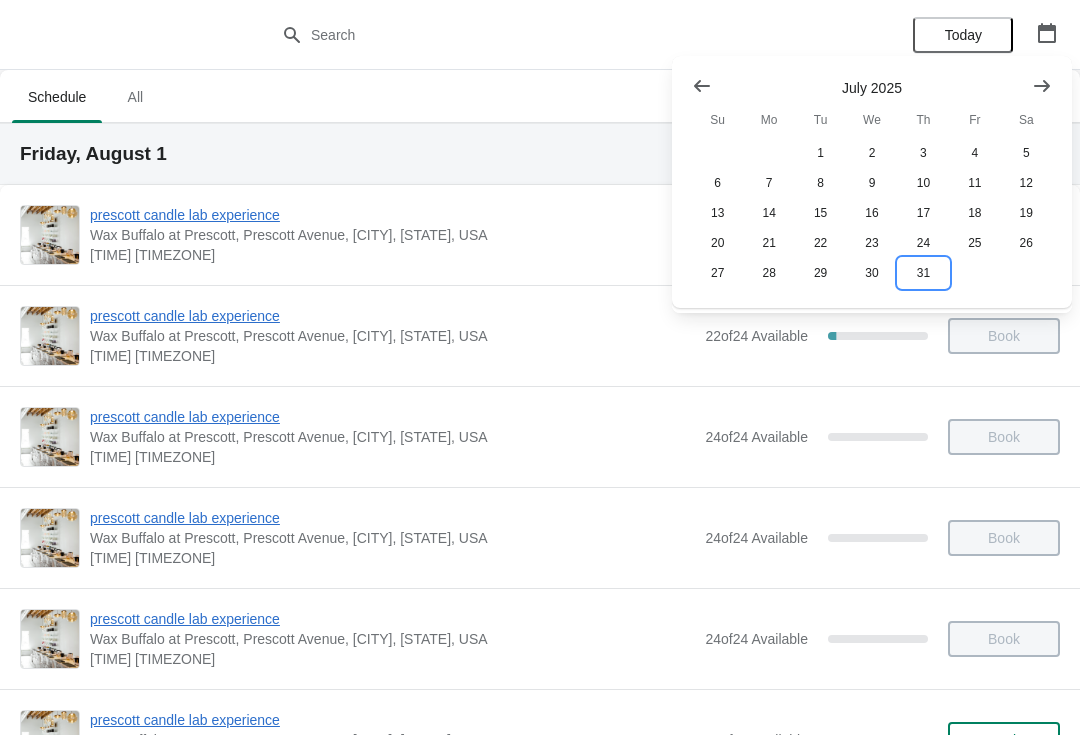 click on "31" at bounding box center (923, 273) 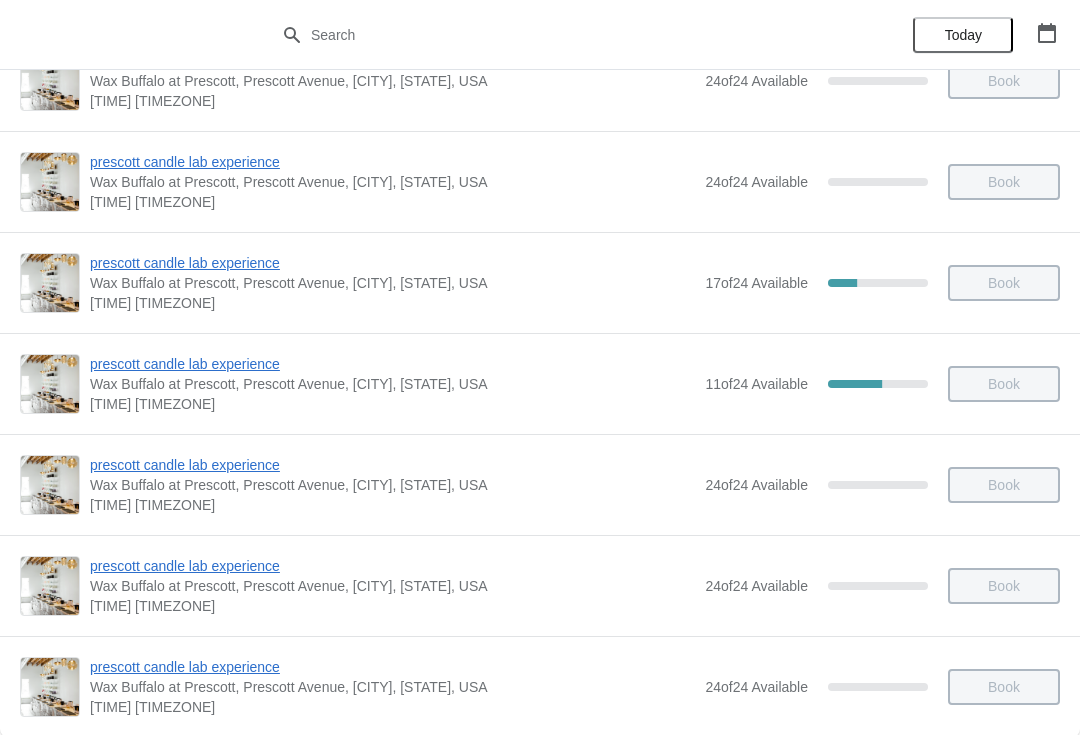 scroll, scrollTop: 537, scrollLeft: 0, axis: vertical 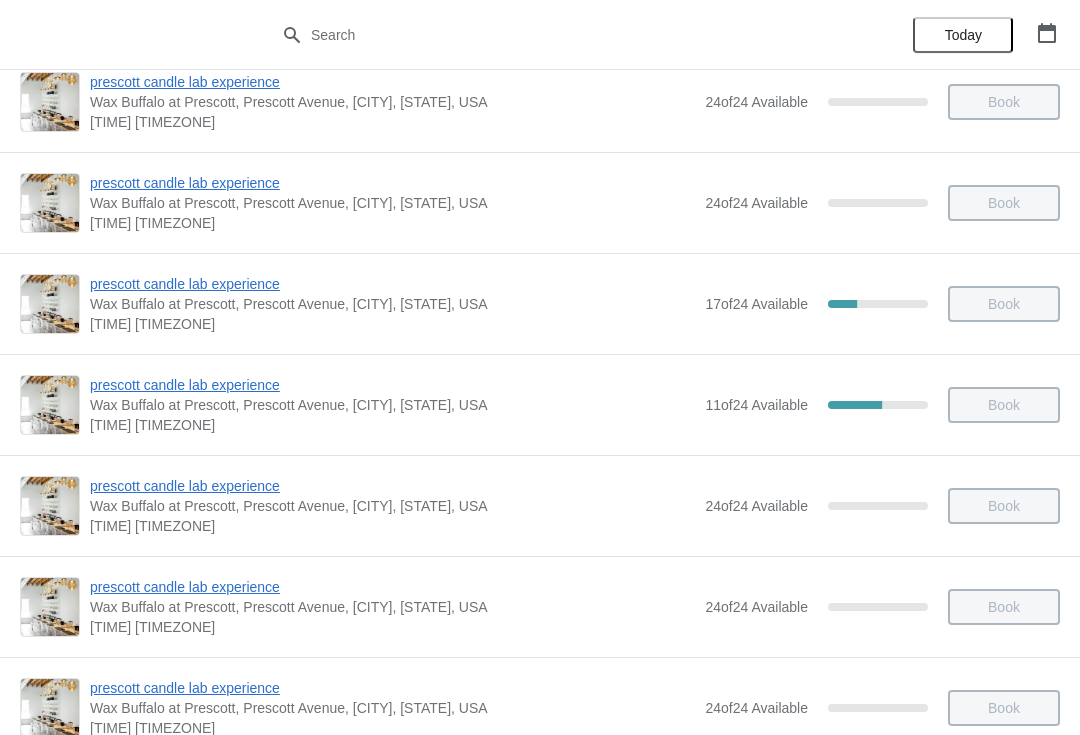 click on "prescott candle lab experience Wax Buffalo at Prescott, Prescott Avenue, Lincoln, NE, USA 4:30 pm America/Chicago 17  of  24   Available 29.166666666666668 % Book" at bounding box center [540, 303] 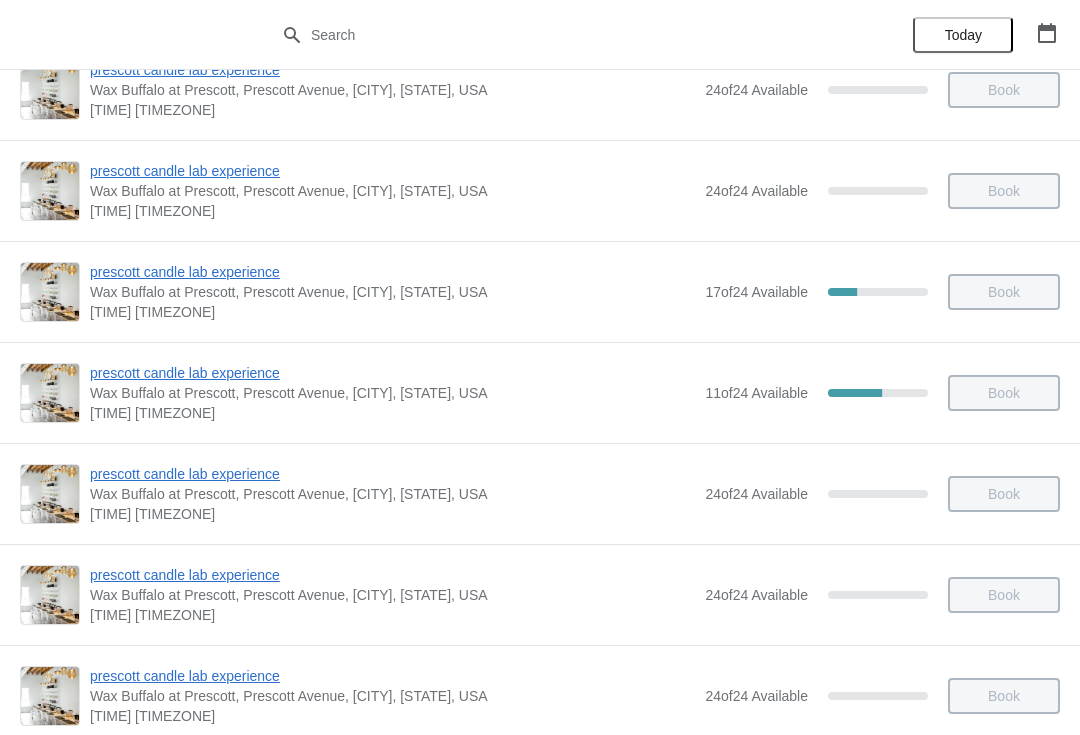scroll, scrollTop: 544, scrollLeft: 0, axis: vertical 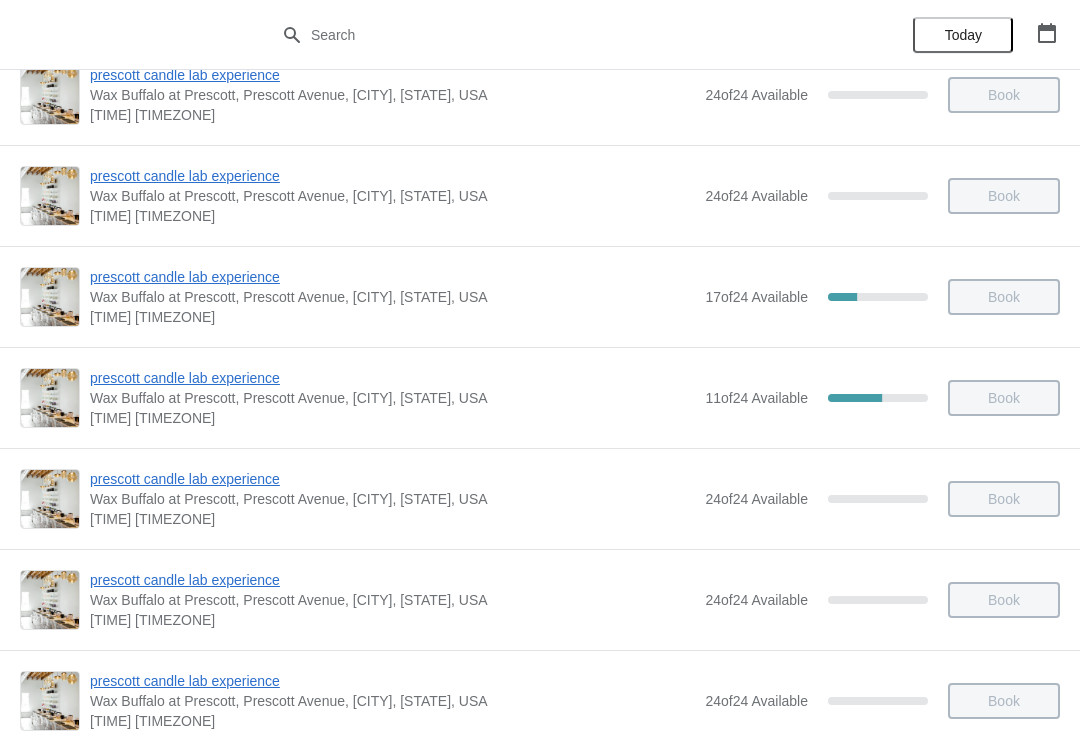 click on "prescott candle lab experience" at bounding box center [392, 277] 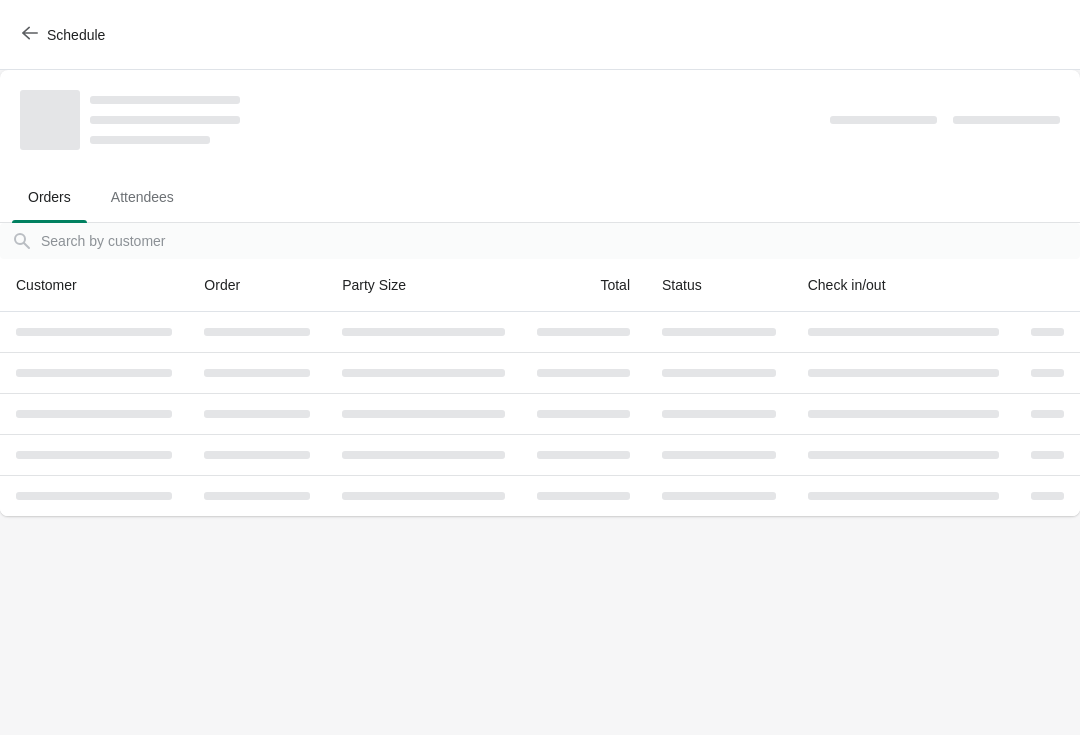 scroll, scrollTop: 0, scrollLeft: 0, axis: both 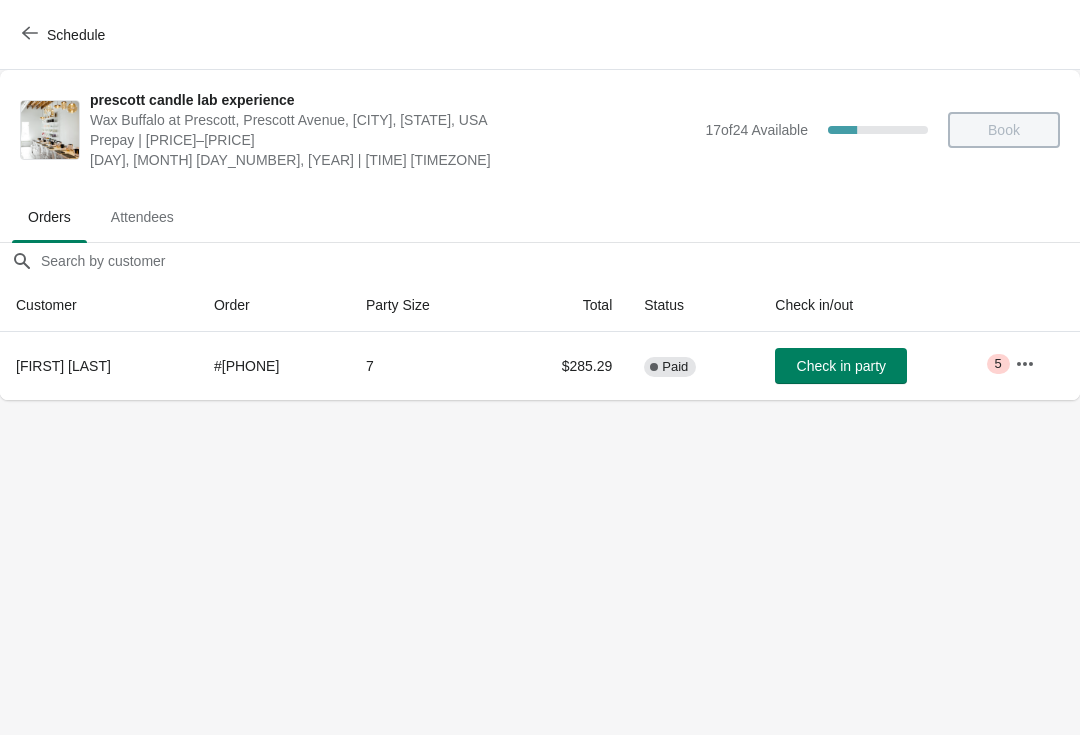 click on "Check in party" at bounding box center [841, 366] 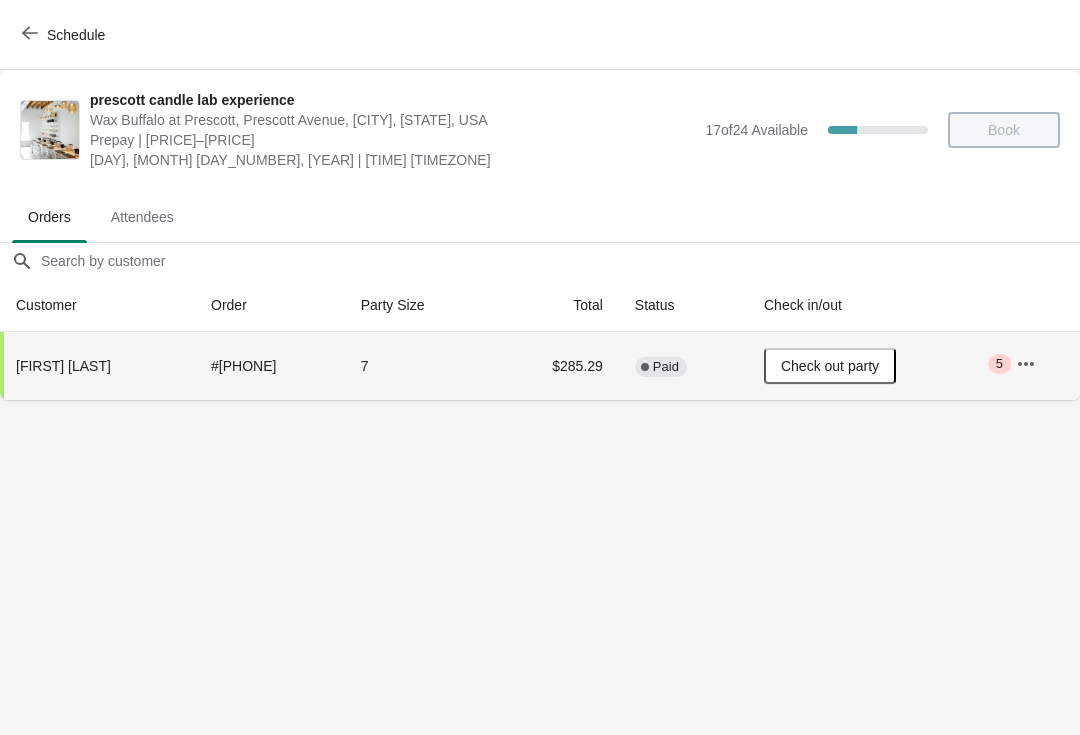 click on "Schedule" at bounding box center [76, 35] 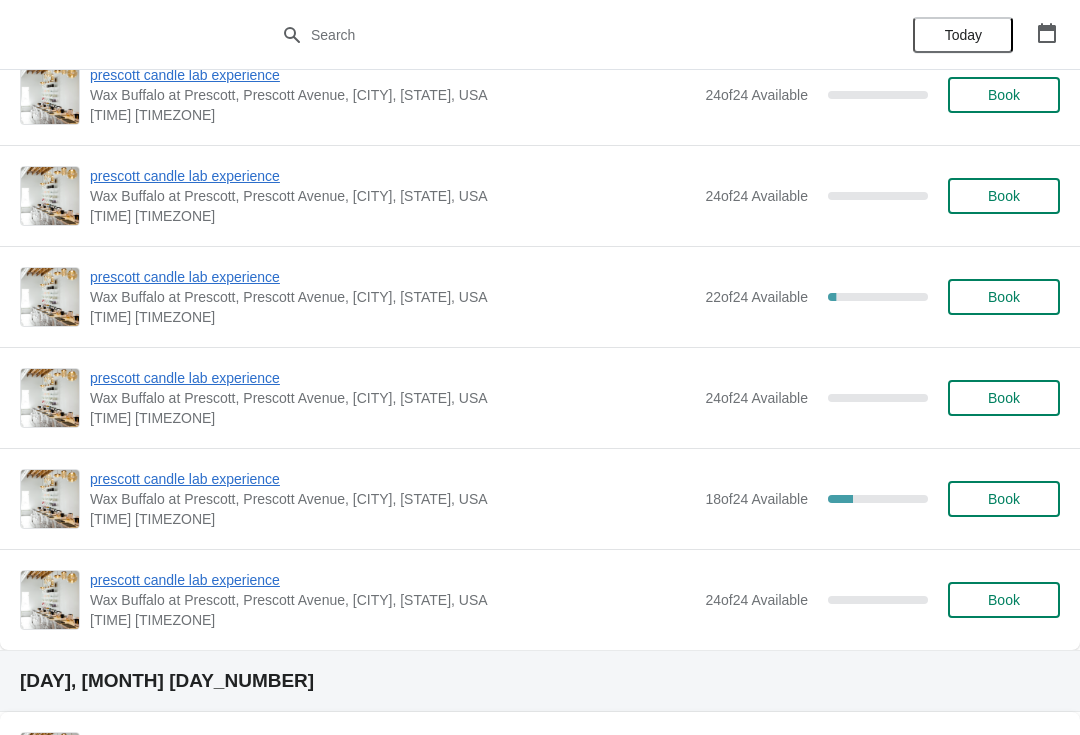 scroll, scrollTop: 647, scrollLeft: 0, axis: vertical 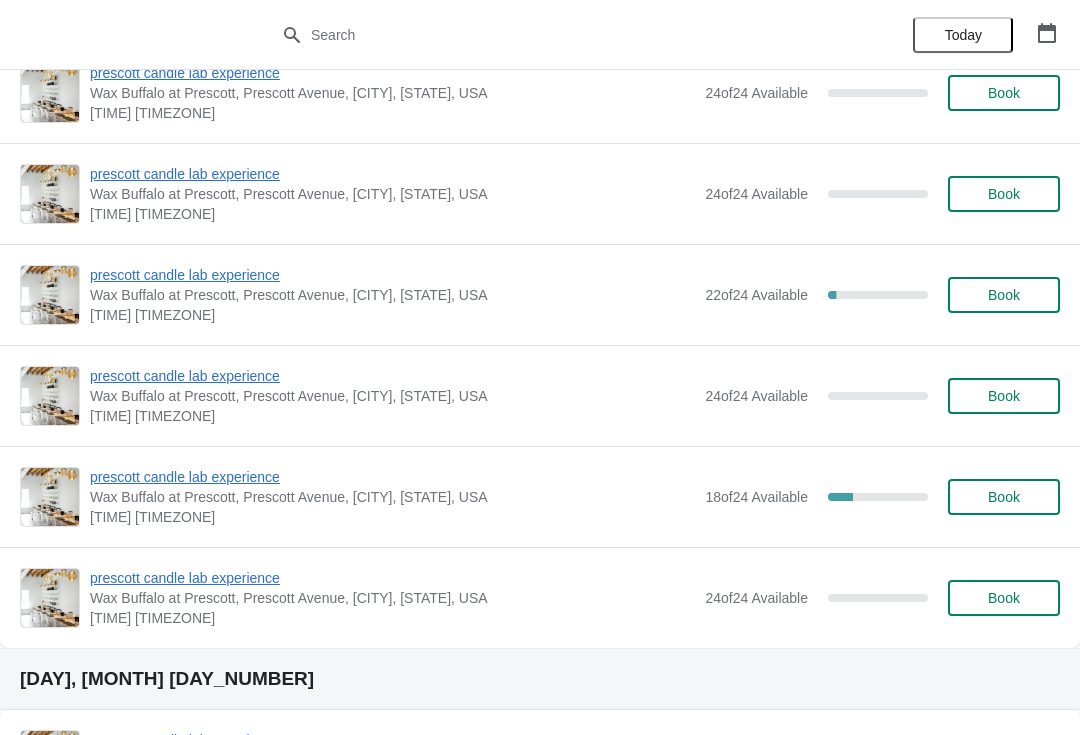click on "prescott candle lab experience Wax Buffalo at Prescott, Prescott Avenue, [CITY], [STATE], USA [TIME] [TIMEZONE] [NUMBER] of [NUMBER] Available [PERCENT] Book" at bounding box center [540, 294] 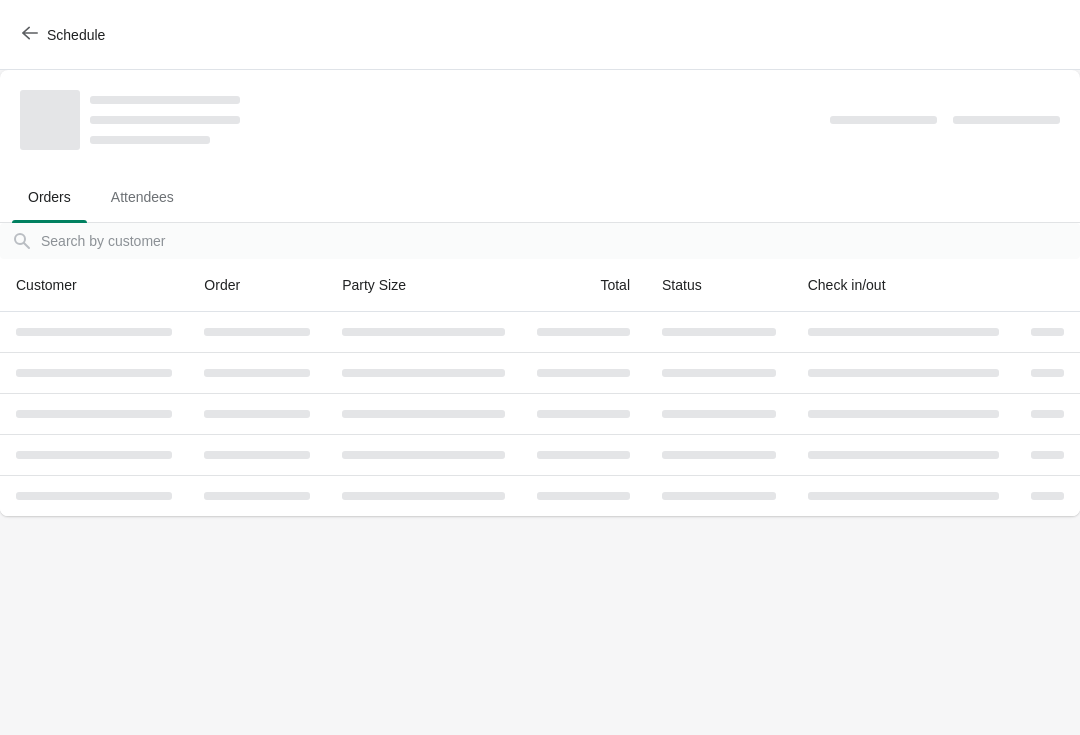 scroll, scrollTop: 0, scrollLeft: 0, axis: both 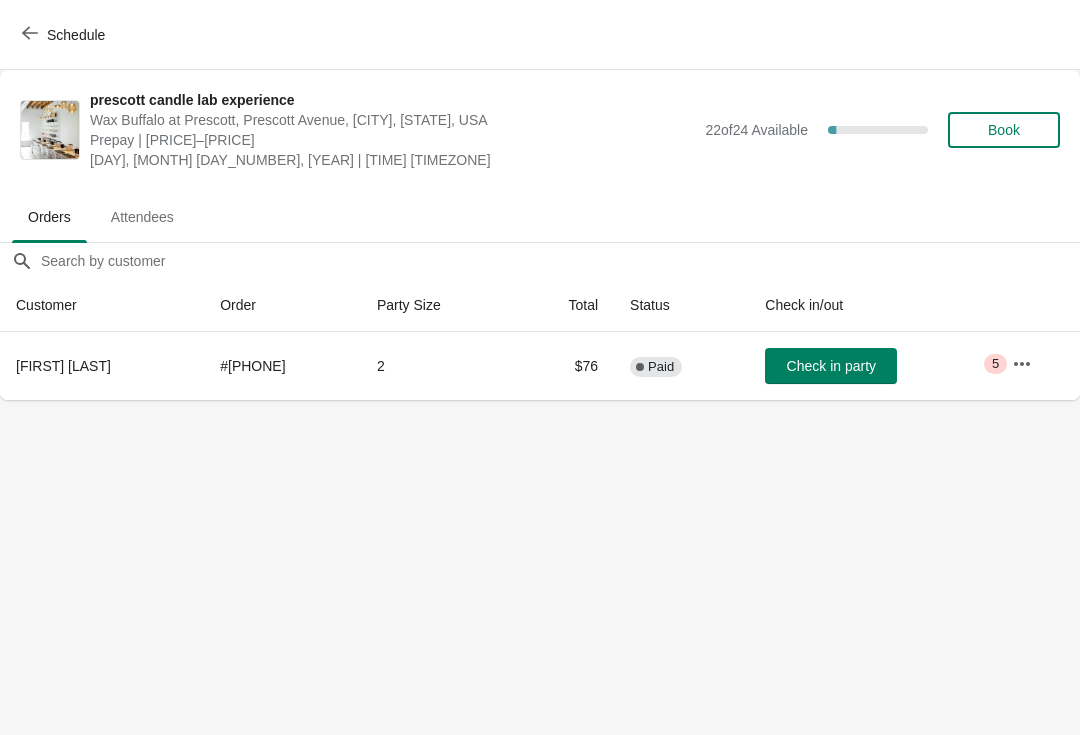 click 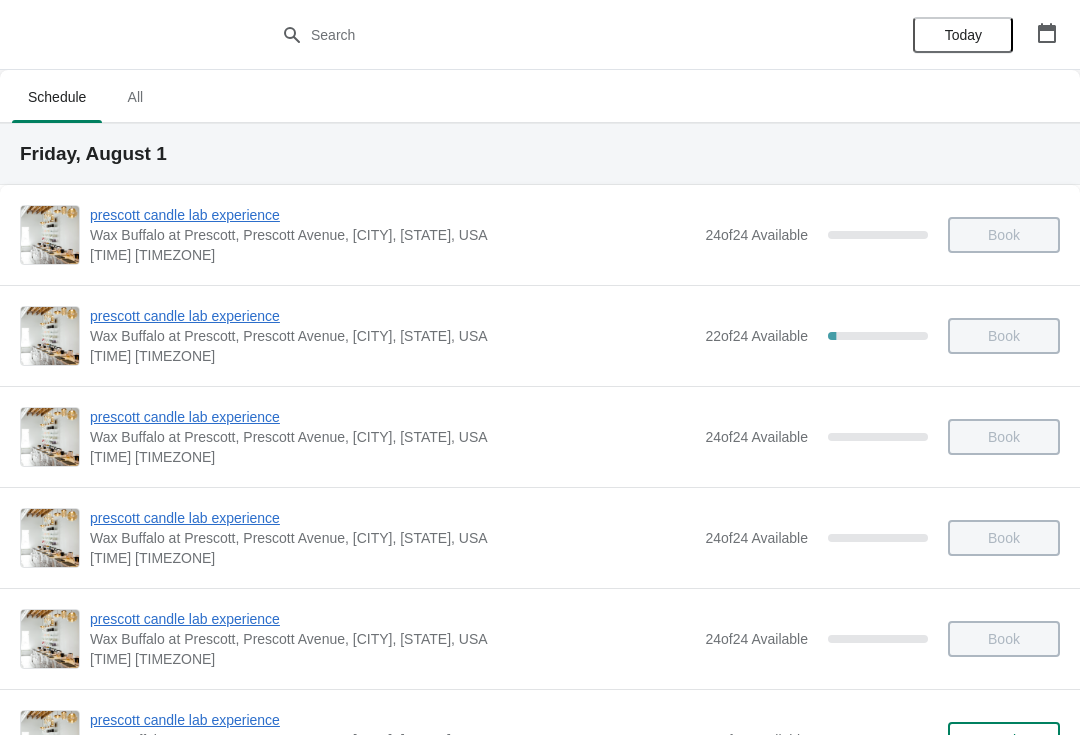 scroll, scrollTop: 0, scrollLeft: 0, axis: both 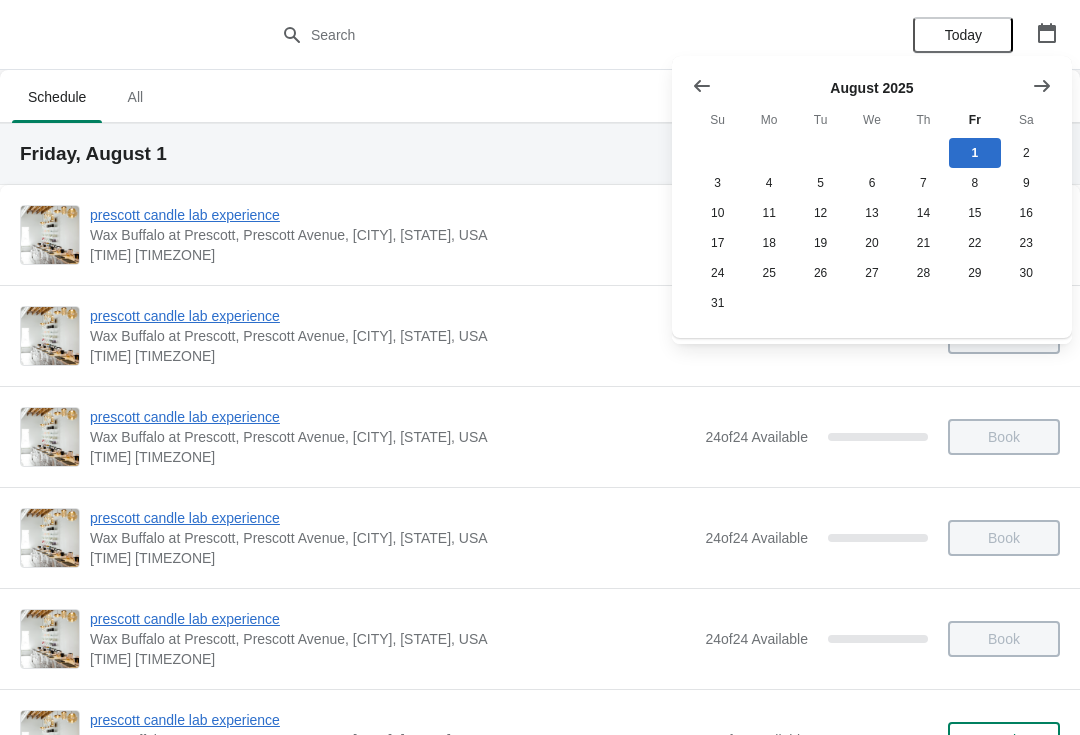 click at bounding box center (702, 86) 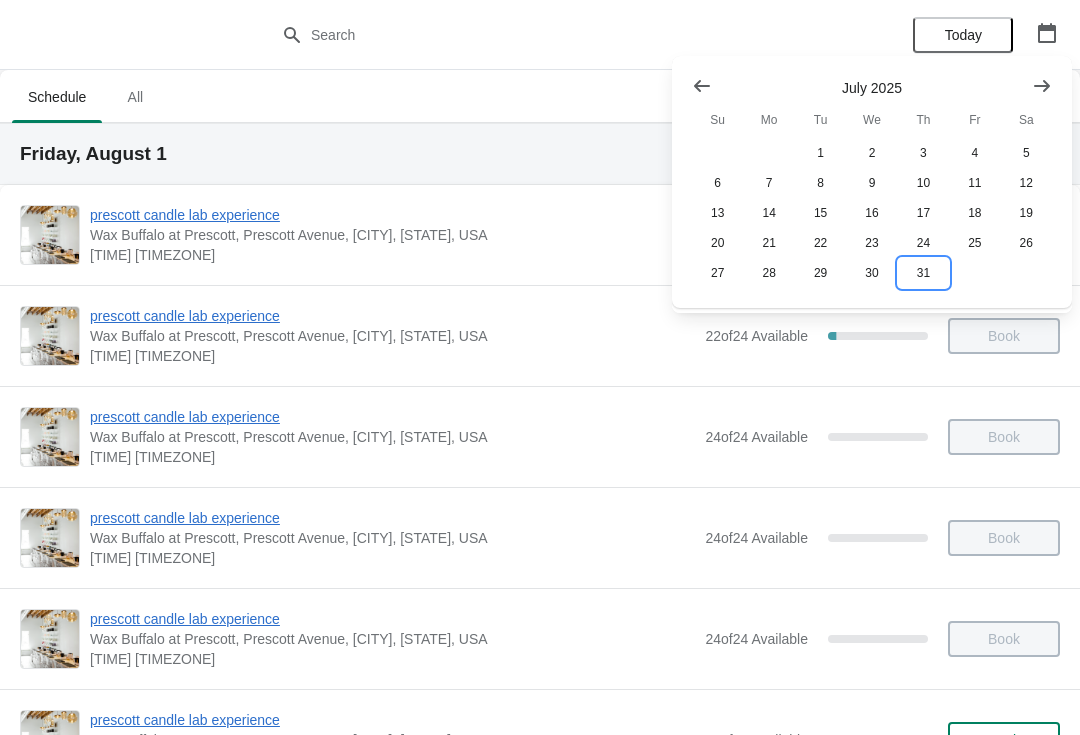 click on "31" at bounding box center [923, 273] 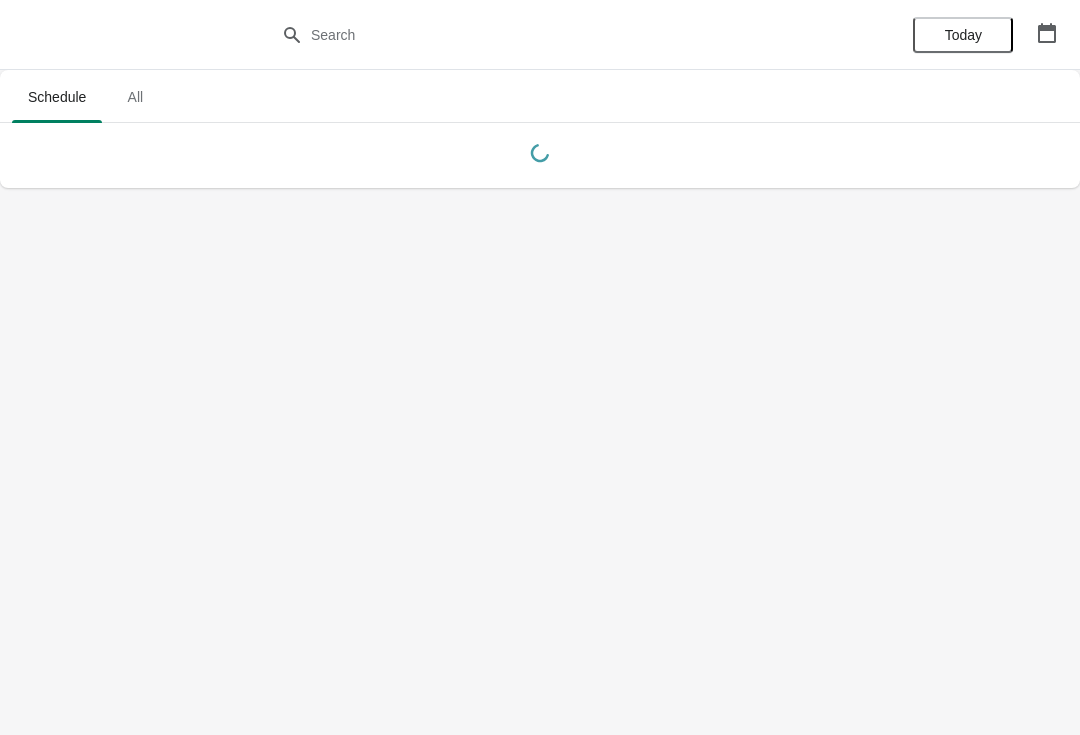 click 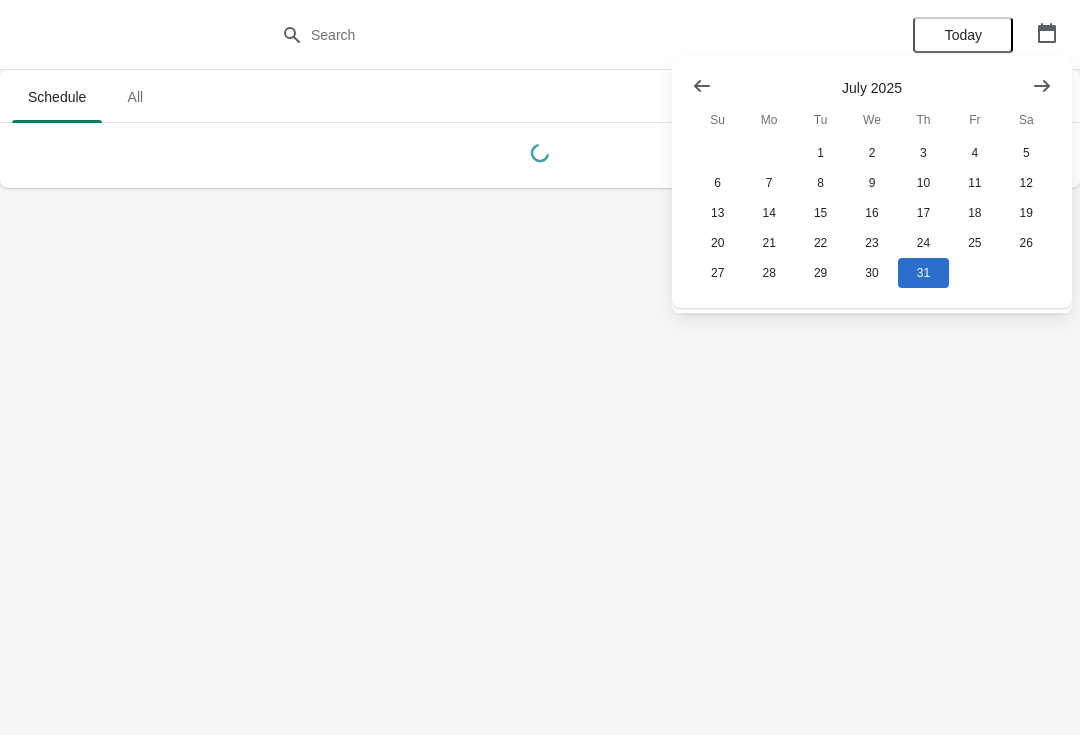 click at bounding box center [1042, 86] 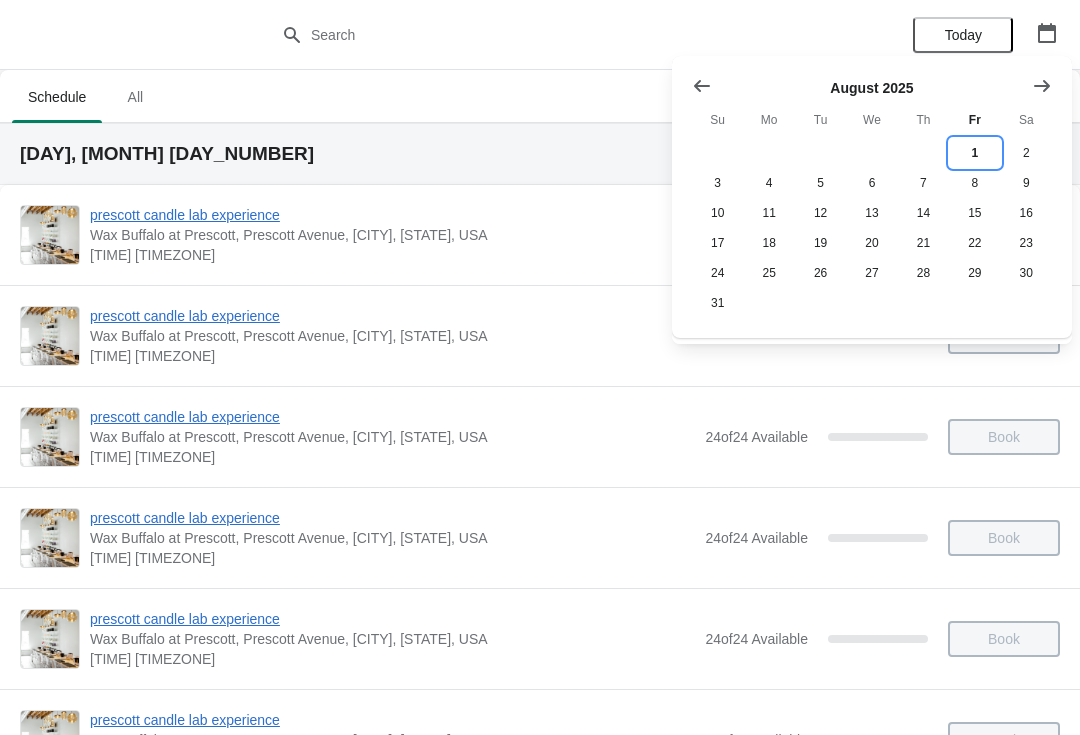 click on "1" at bounding box center (974, 153) 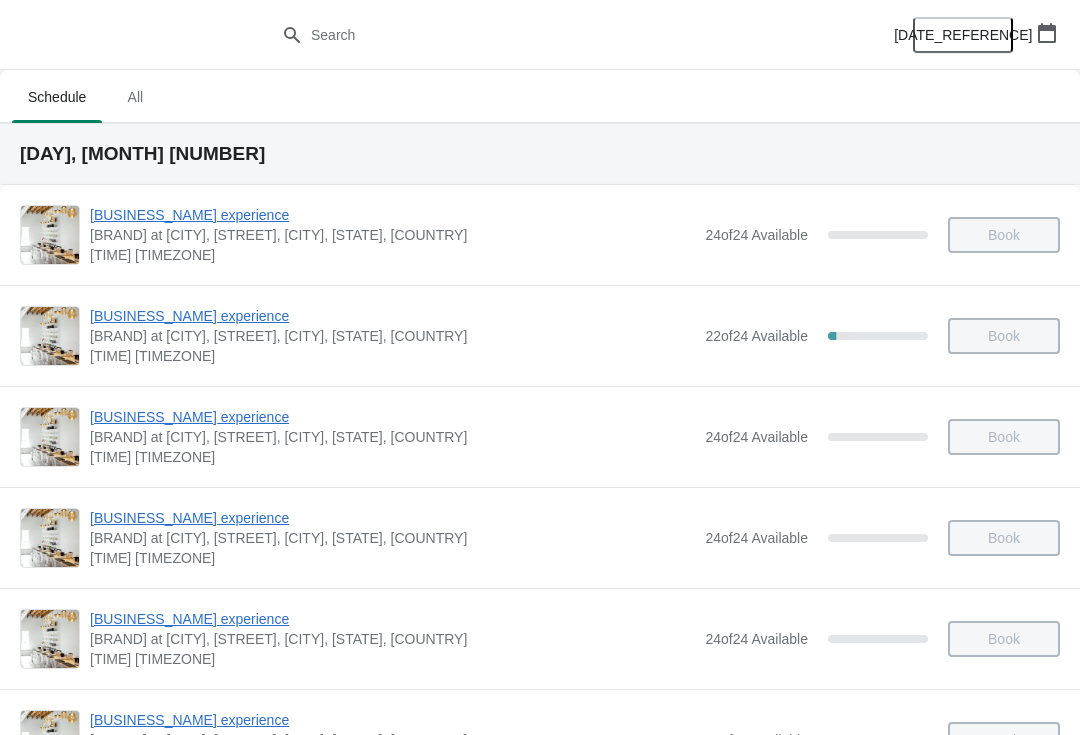 scroll, scrollTop: -1, scrollLeft: 0, axis: vertical 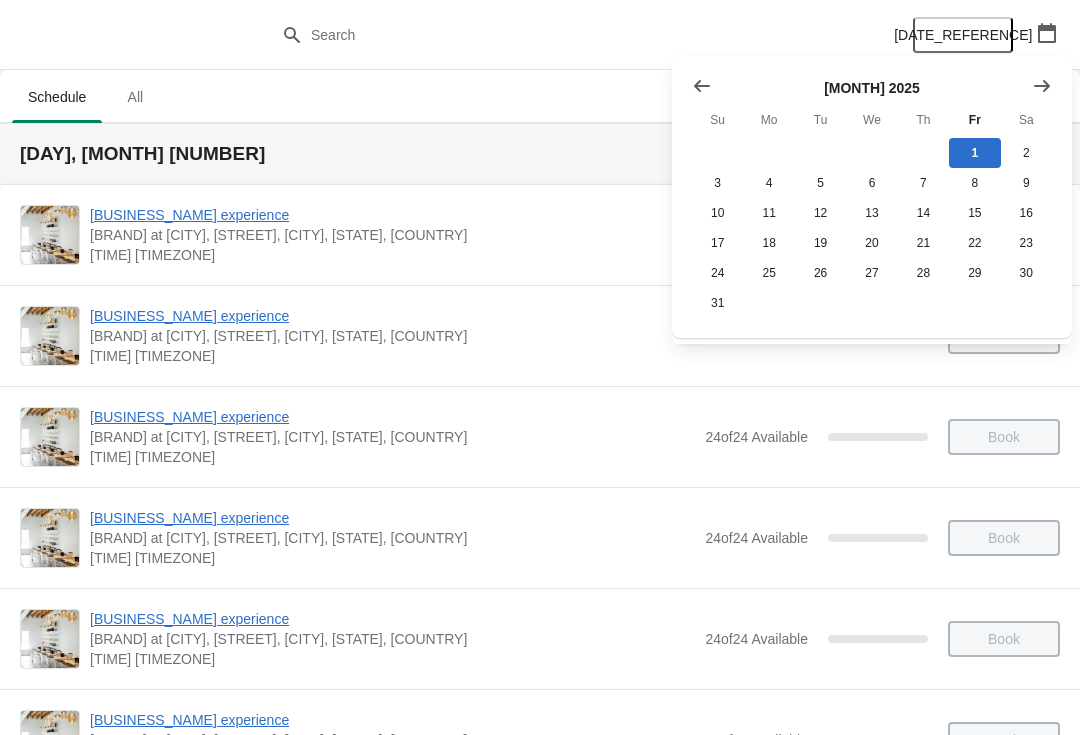 click at bounding box center [702, 86] 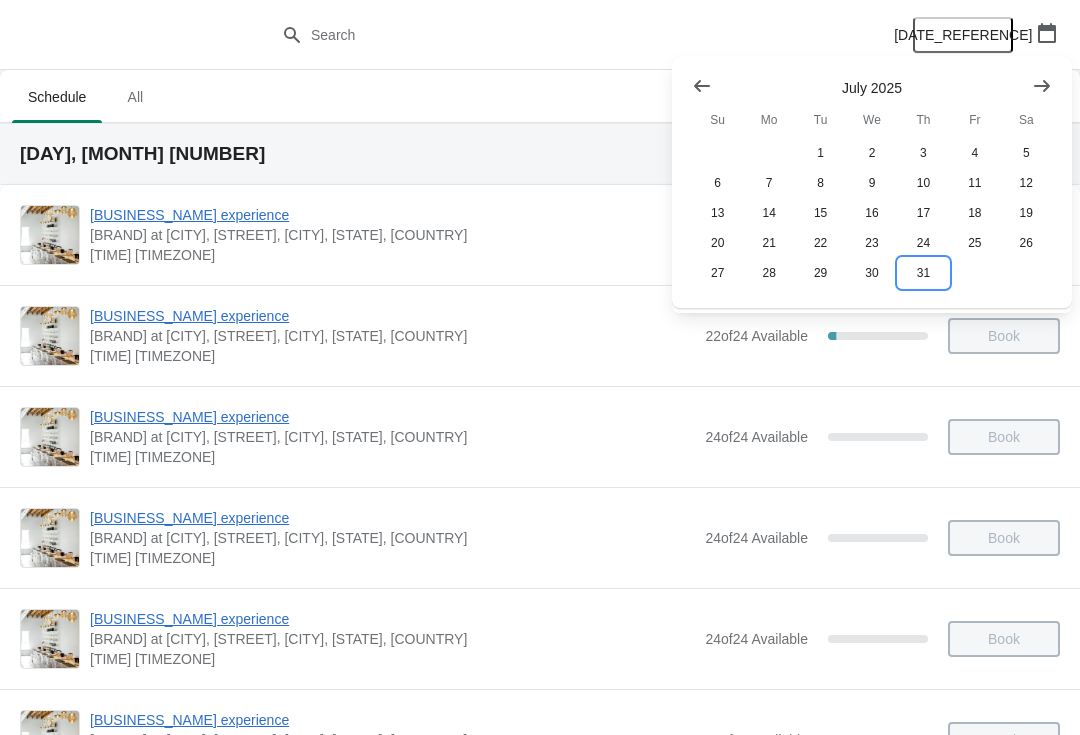 click on "31" at bounding box center (923, 273) 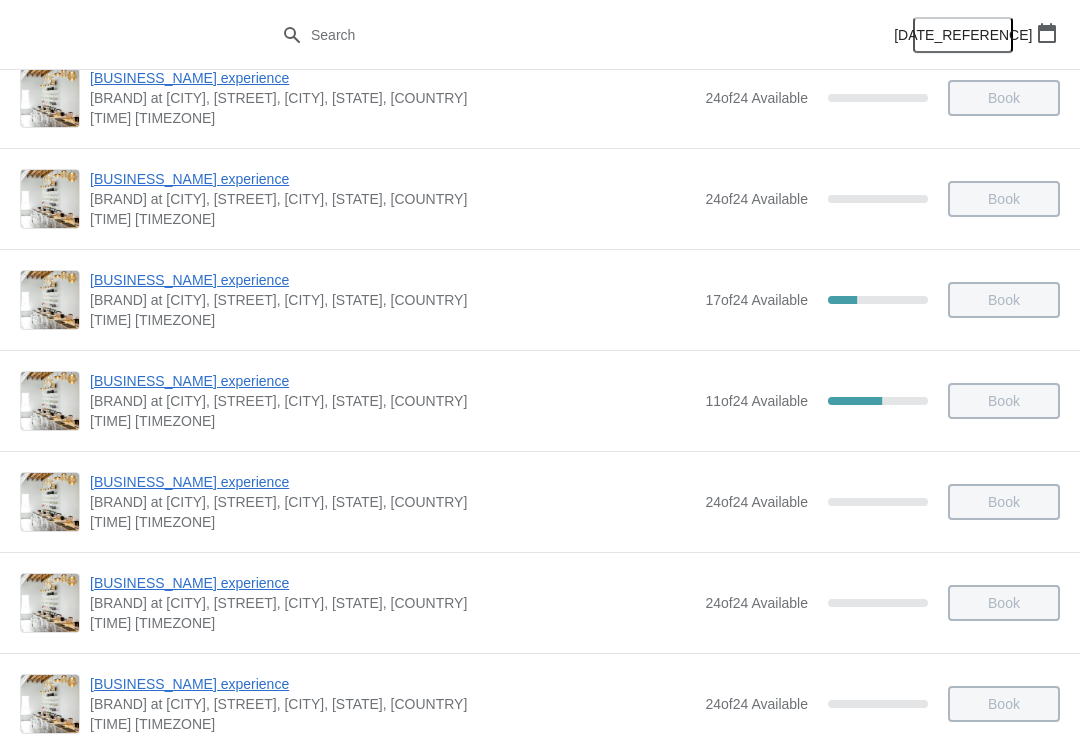 scroll, scrollTop: 543, scrollLeft: 0, axis: vertical 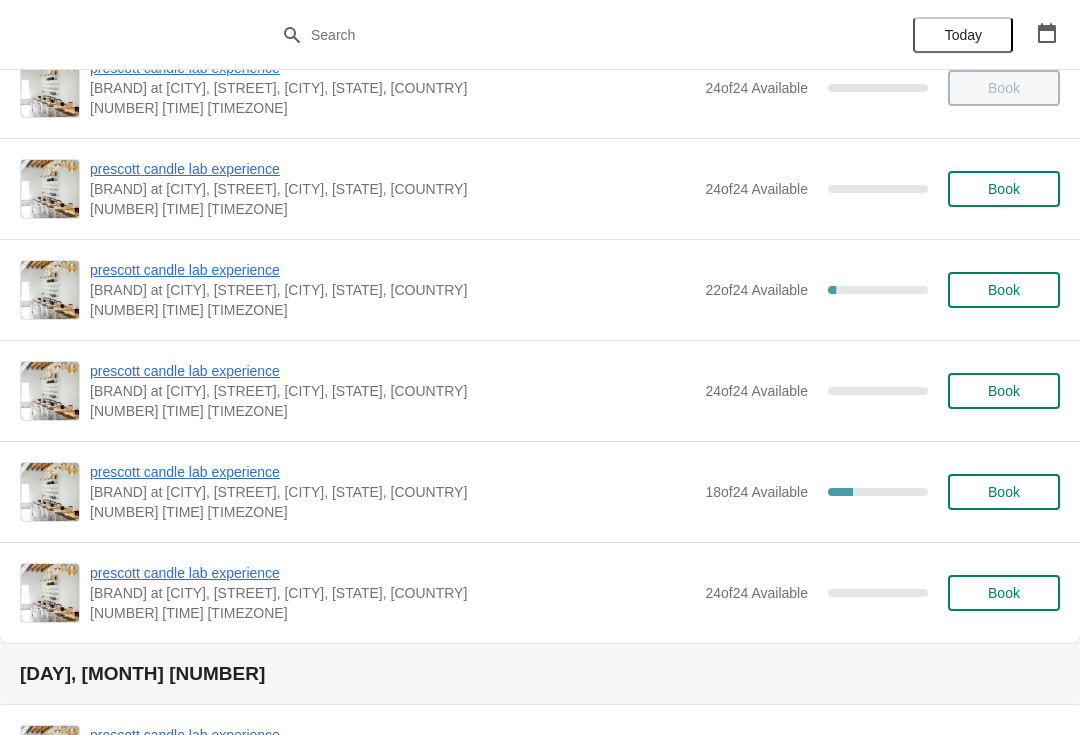 click on "prescott candle lab experience" at bounding box center [392, 472] 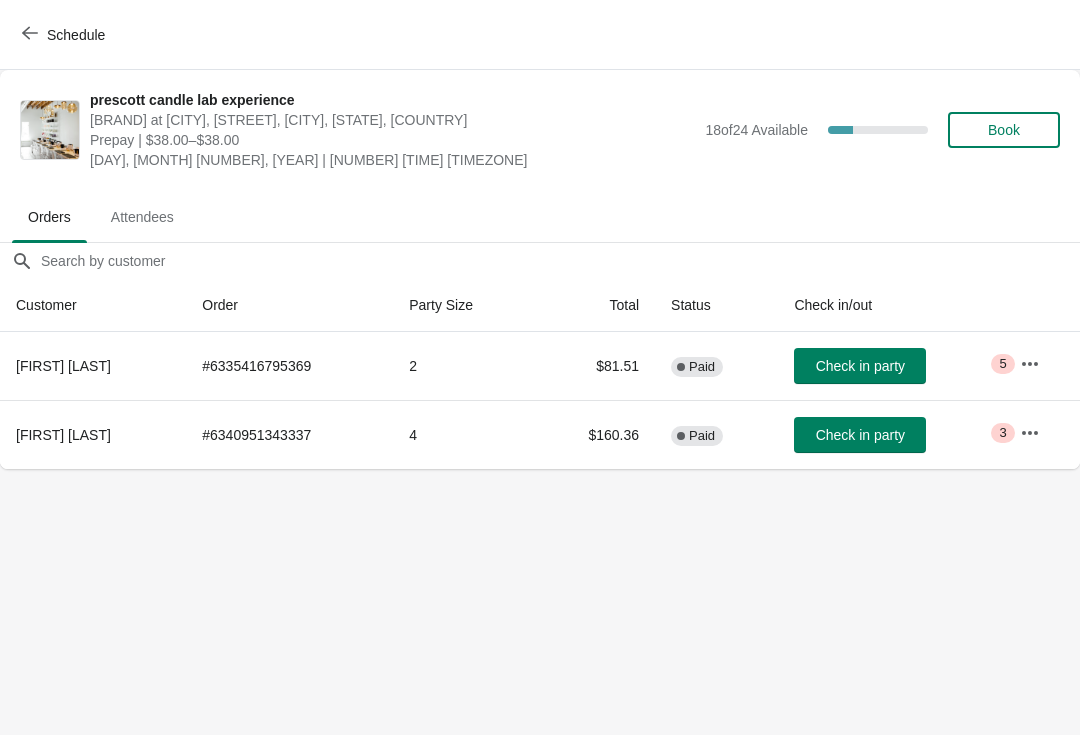 click 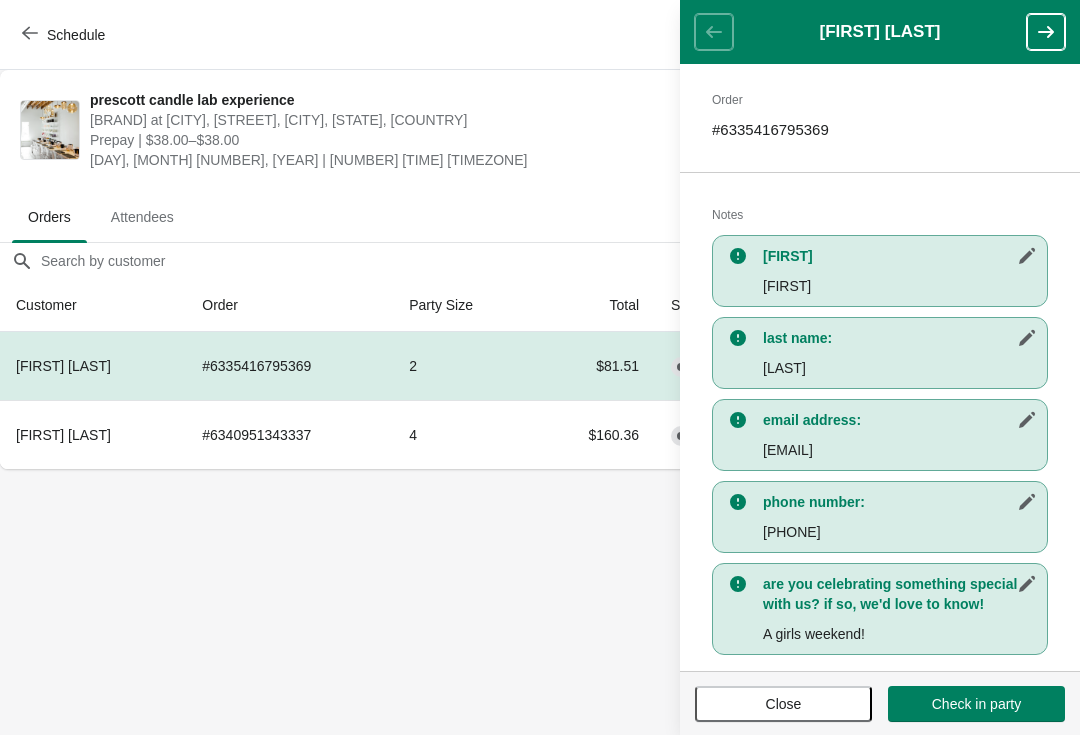 scroll, scrollTop: 313, scrollLeft: 0, axis: vertical 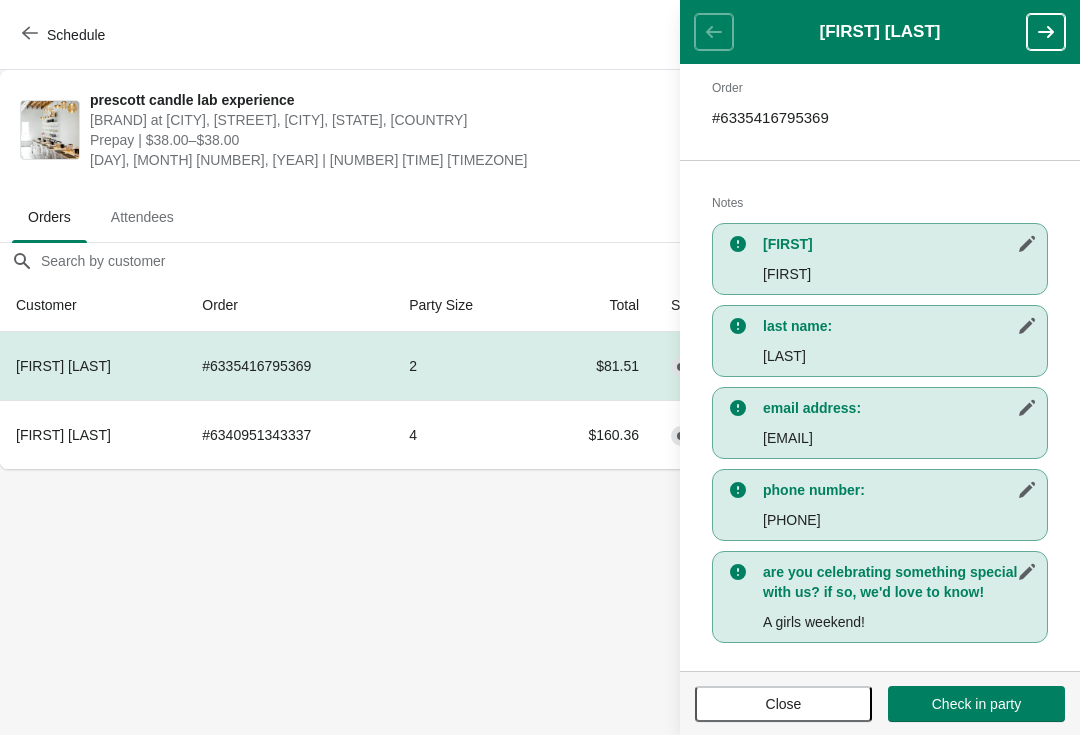 click on "Close" at bounding box center (783, 704) 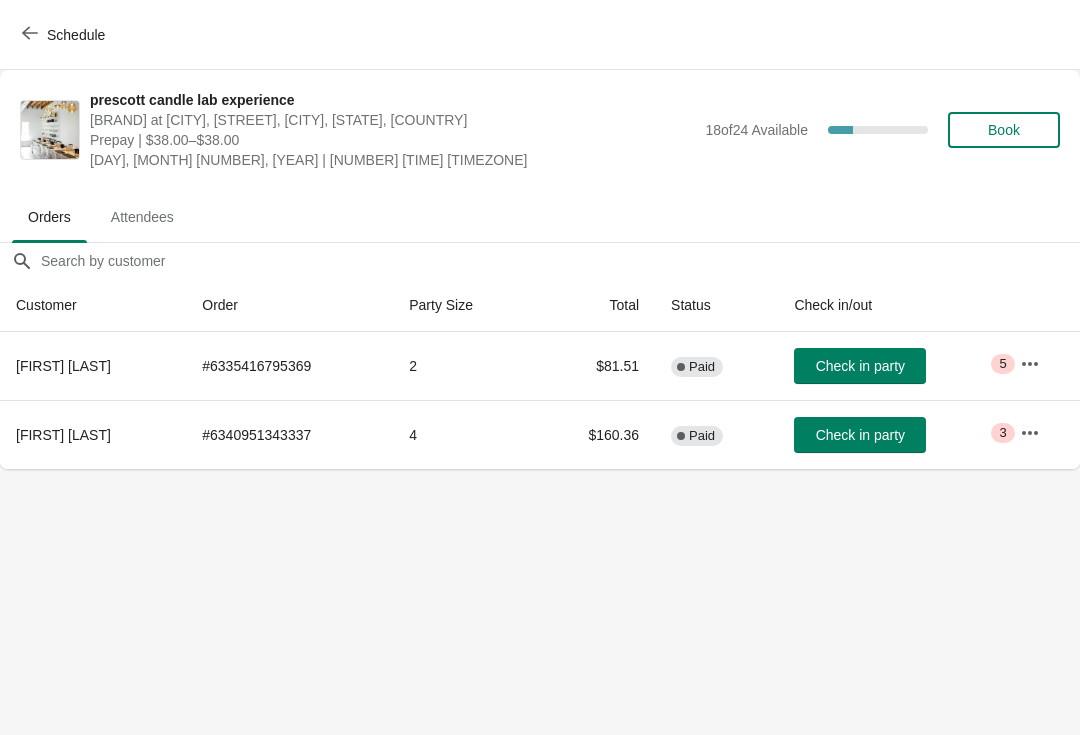 click 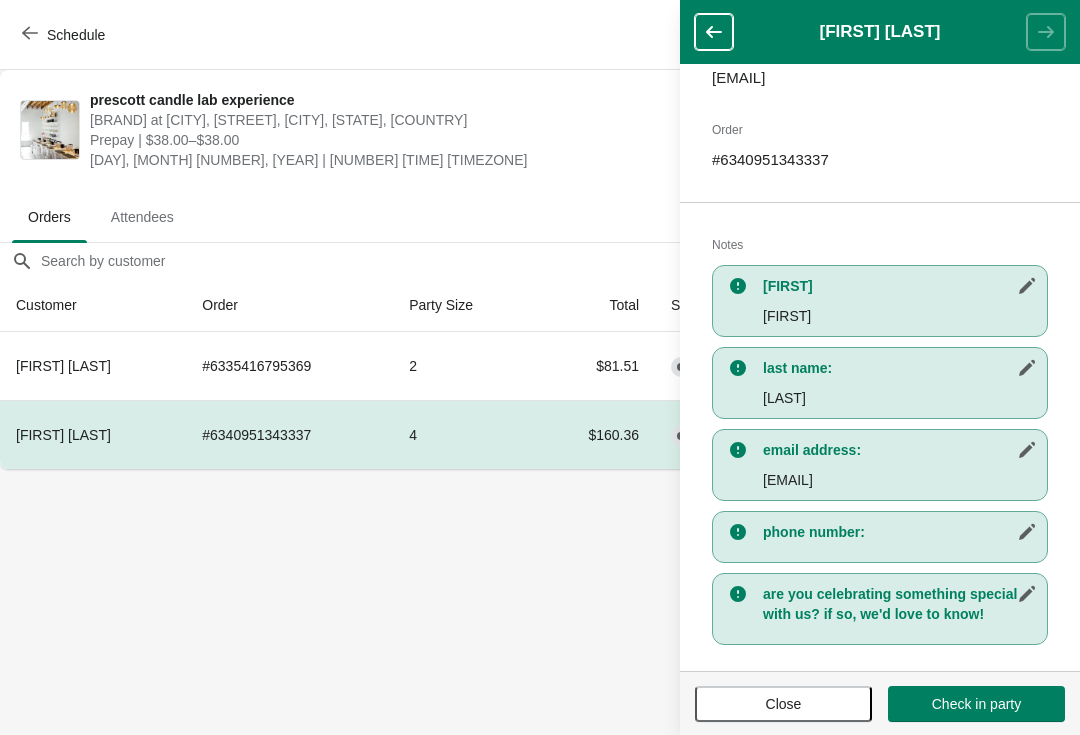 scroll, scrollTop: 286, scrollLeft: 0, axis: vertical 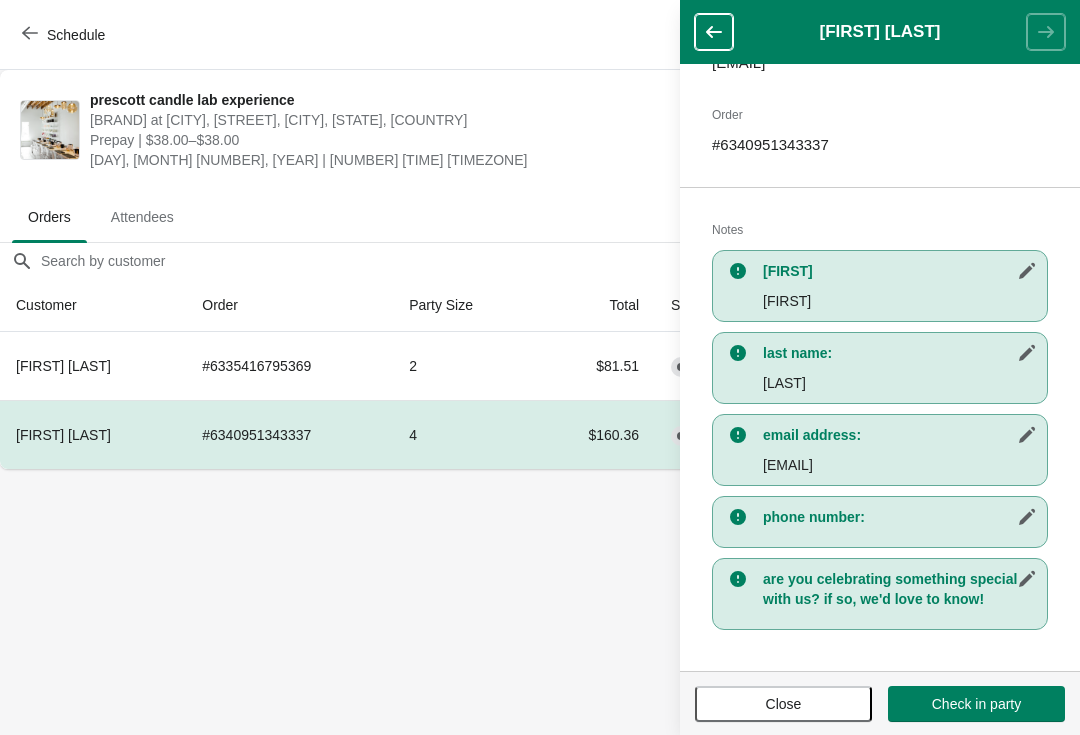 click on "Close" at bounding box center [783, 704] 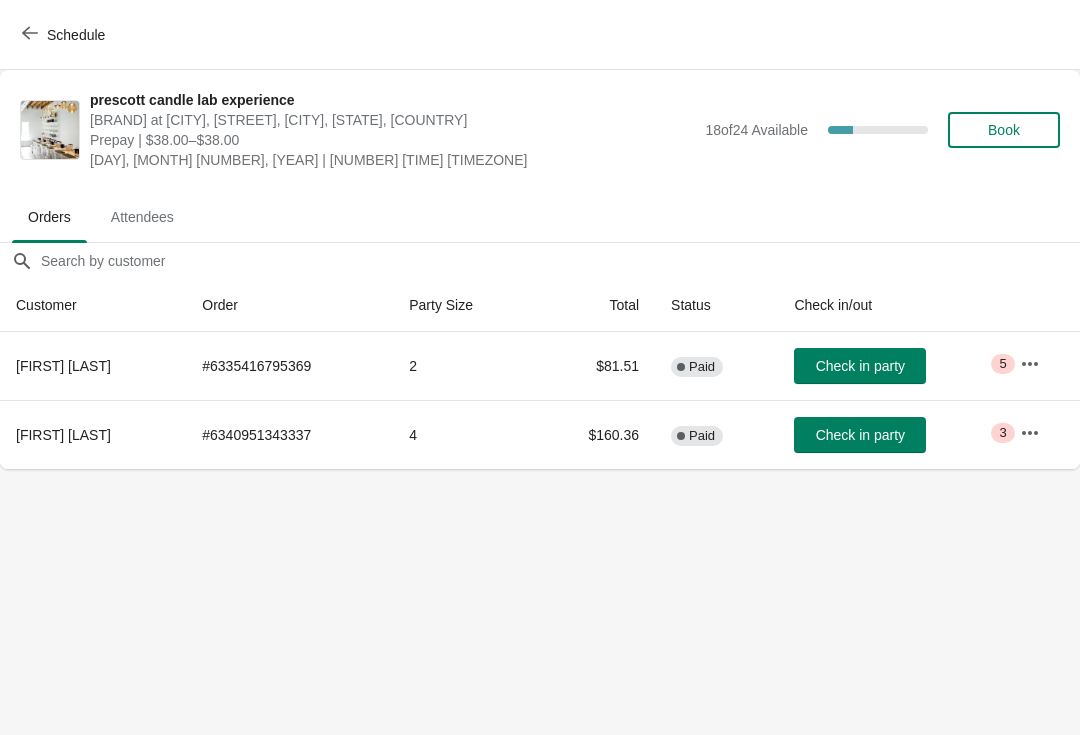 click on "Schedule" at bounding box center (65, 35) 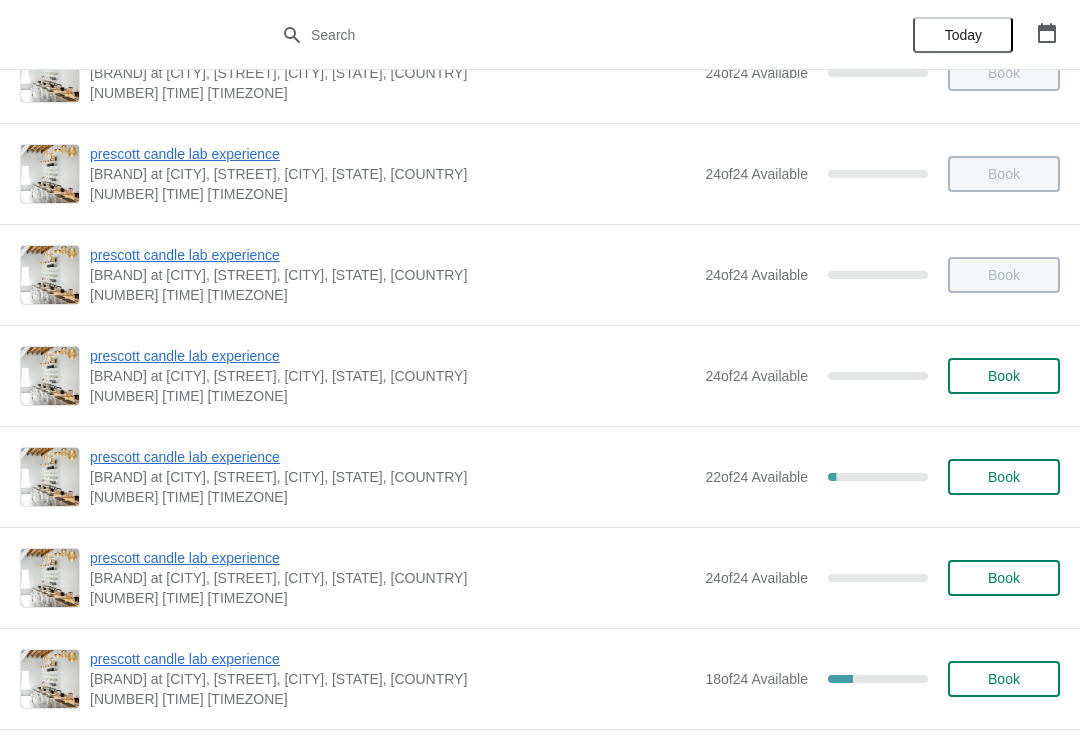 scroll, scrollTop: 469, scrollLeft: 0, axis: vertical 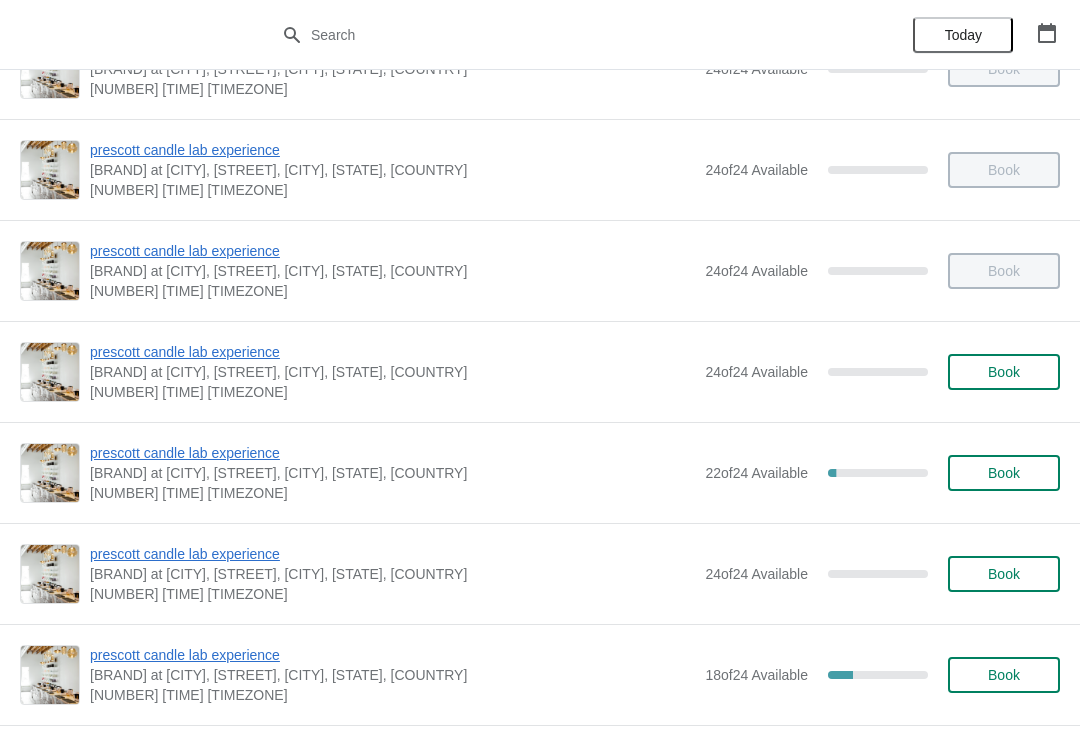 click on "prescott candle lab experience" at bounding box center (392, 453) 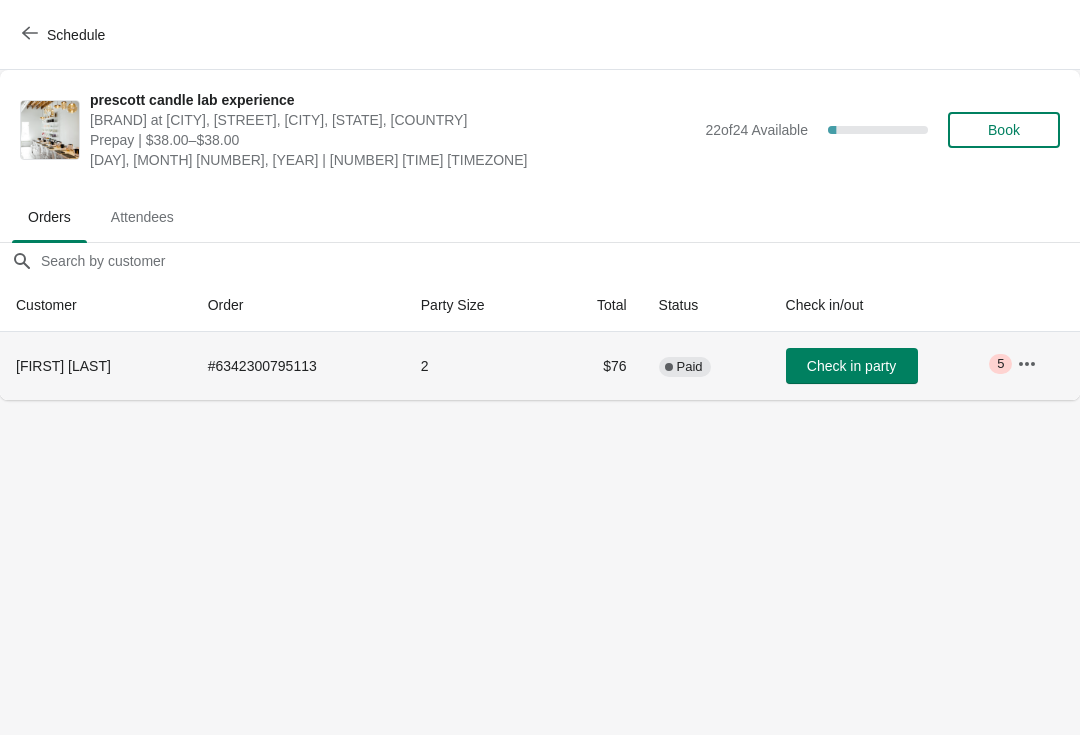 click at bounding box center (1027, 364) 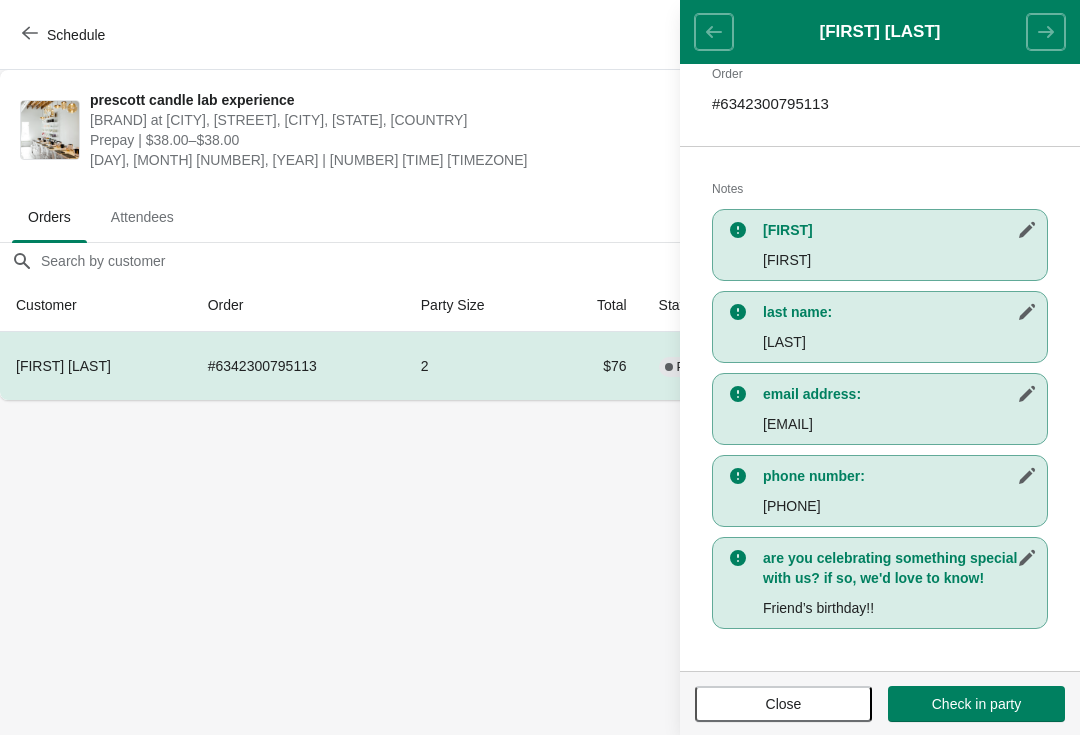 scroll, scrollTop: 330, scrollLeft: 0, axis: vertical 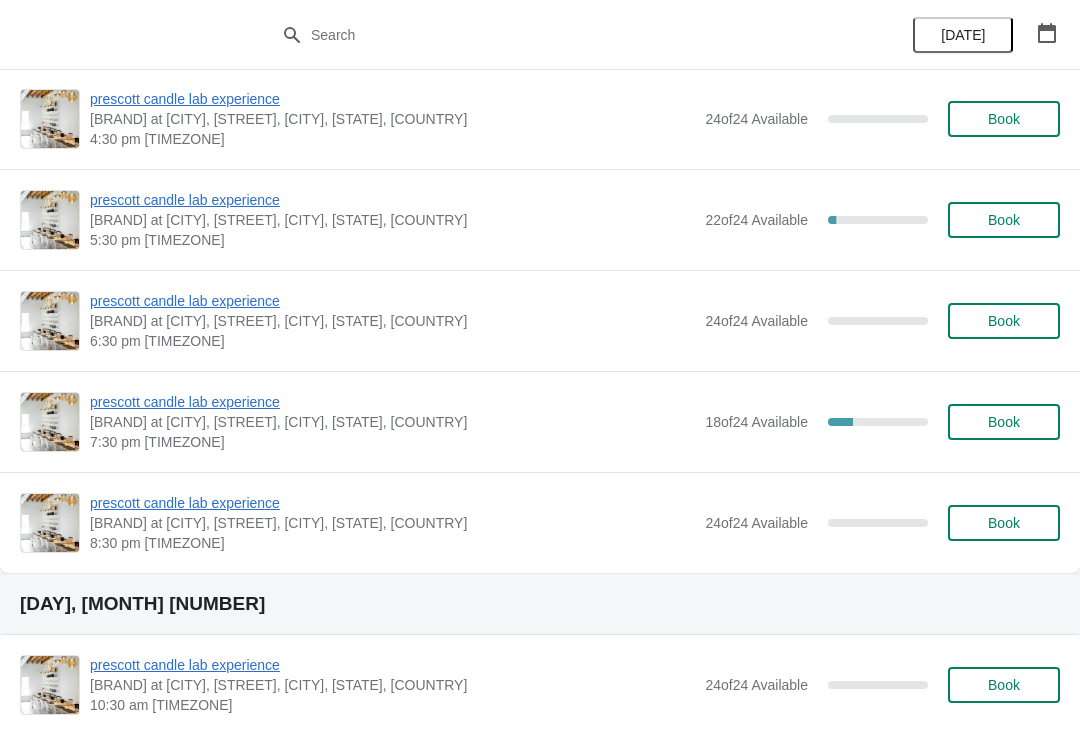 click on "prescott candle lab experience" at bounding box center [392, 200] 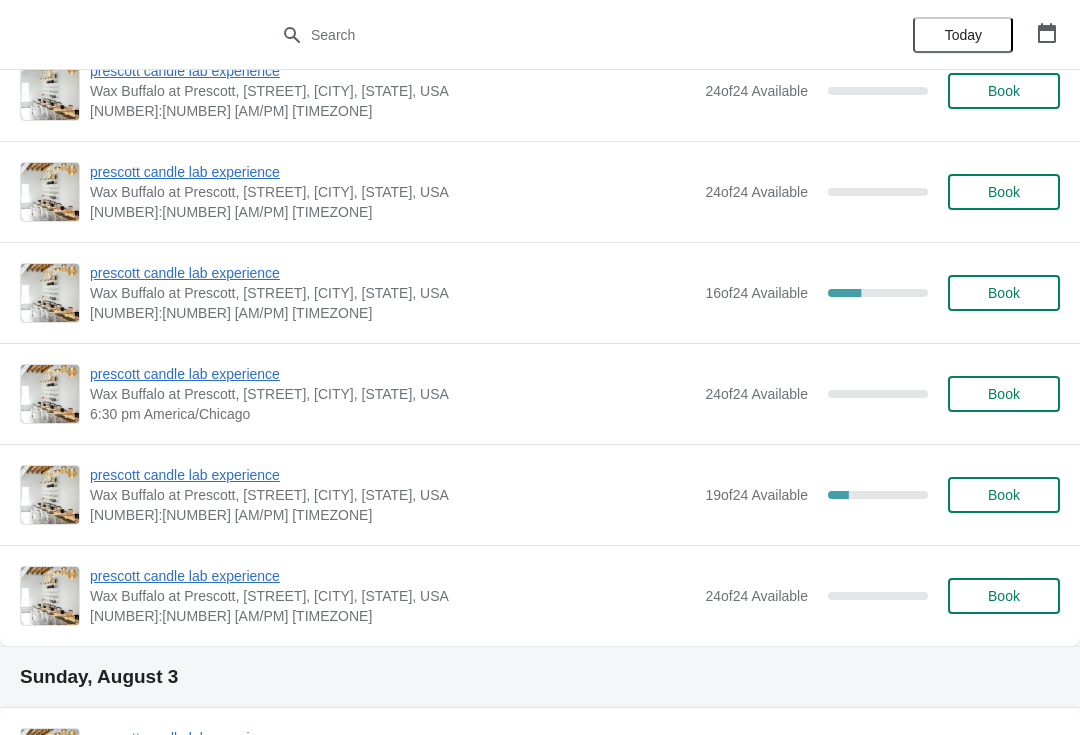 scroll, scrollTop: 1830, scrollLeft: 0, axis: vertical 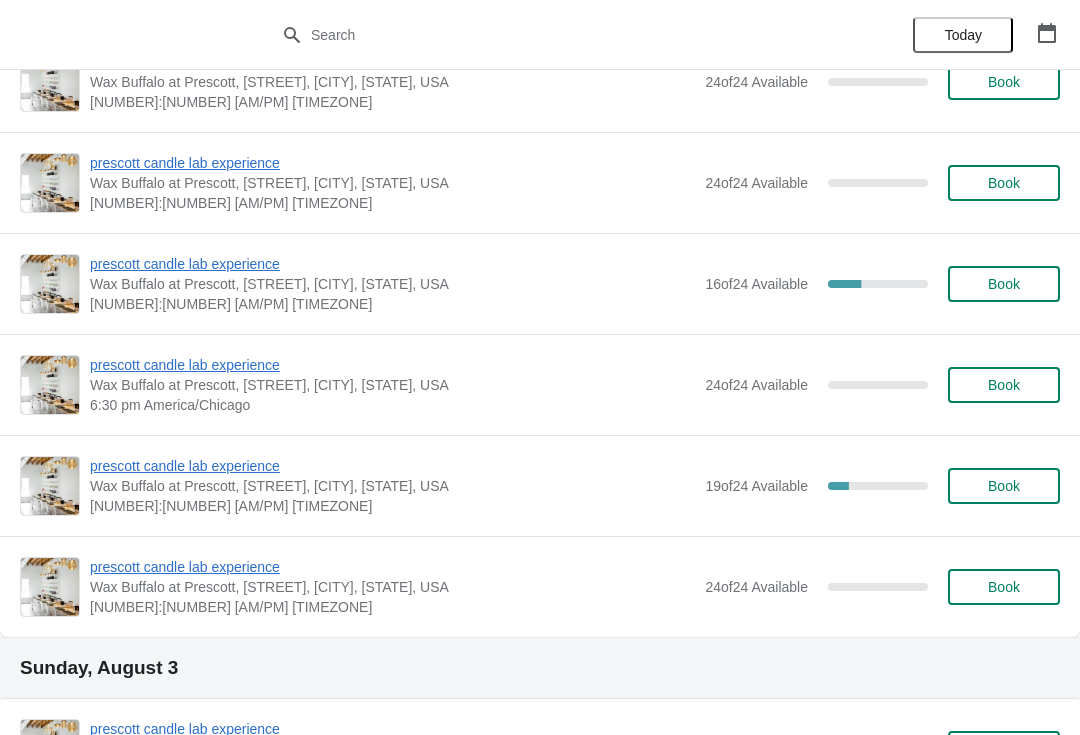 click on "prescott candle lab experience" at bounding box center (392, 264) 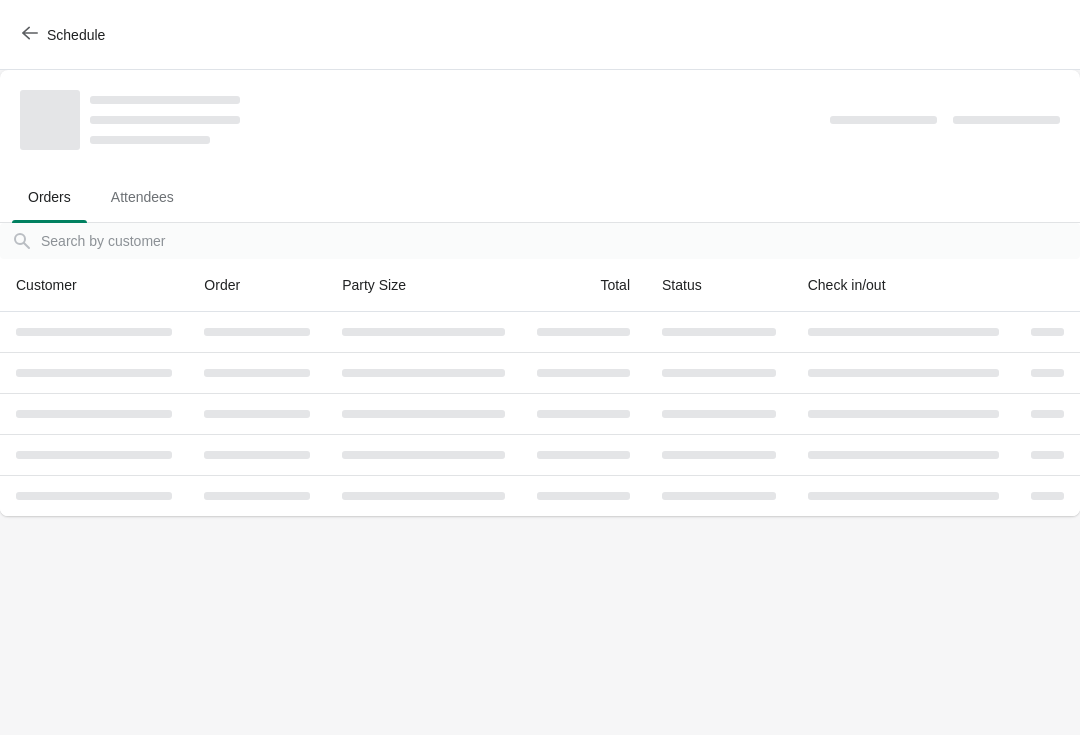 scroll, scrollTop: 0, scrollLeft: 0, axis: both 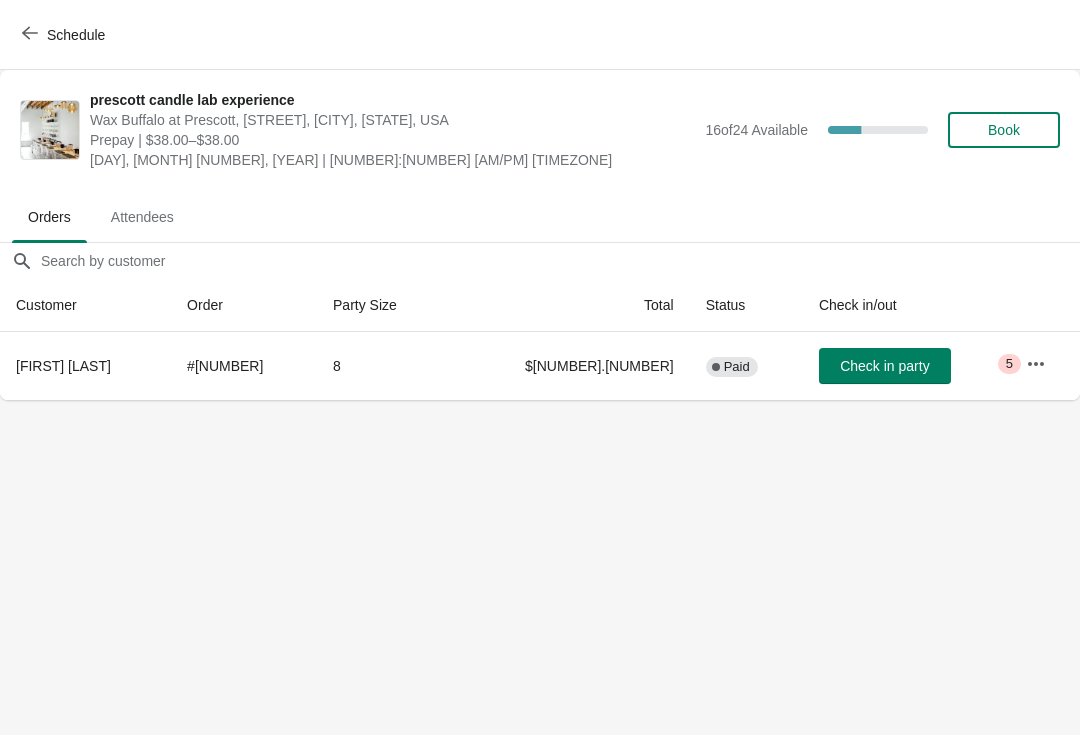 click on "Schedule" at bounding box center [65, 35] 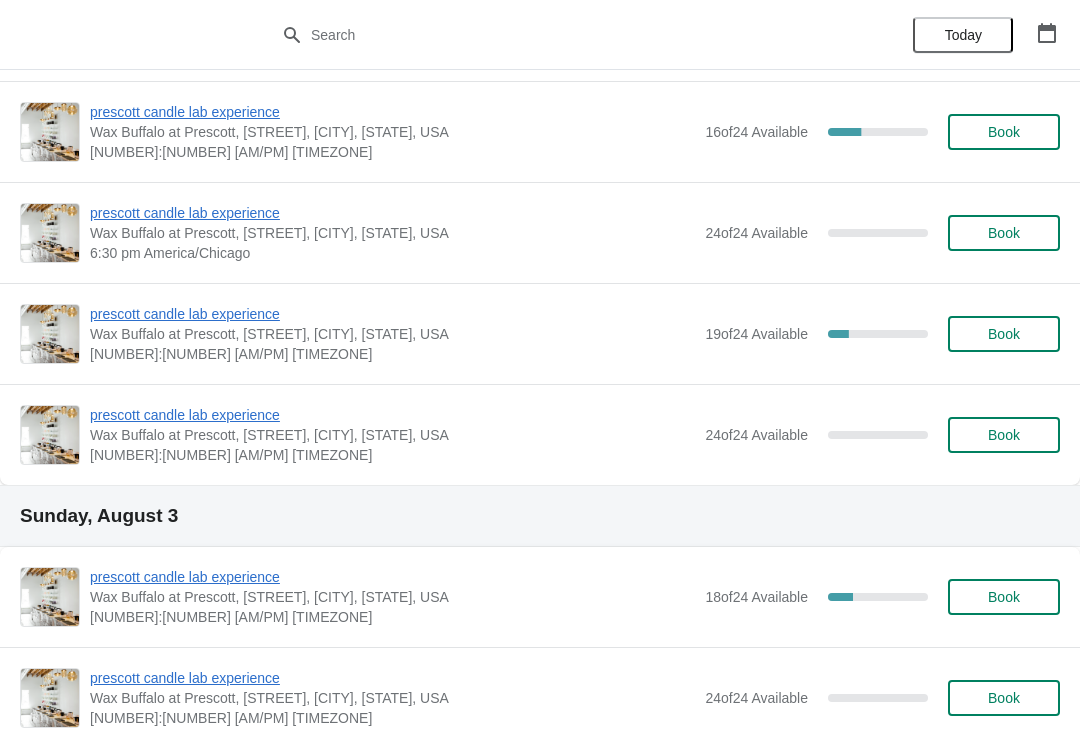 scroll, scrollTop: 1923, scrollLeft: 0, axis: vertical 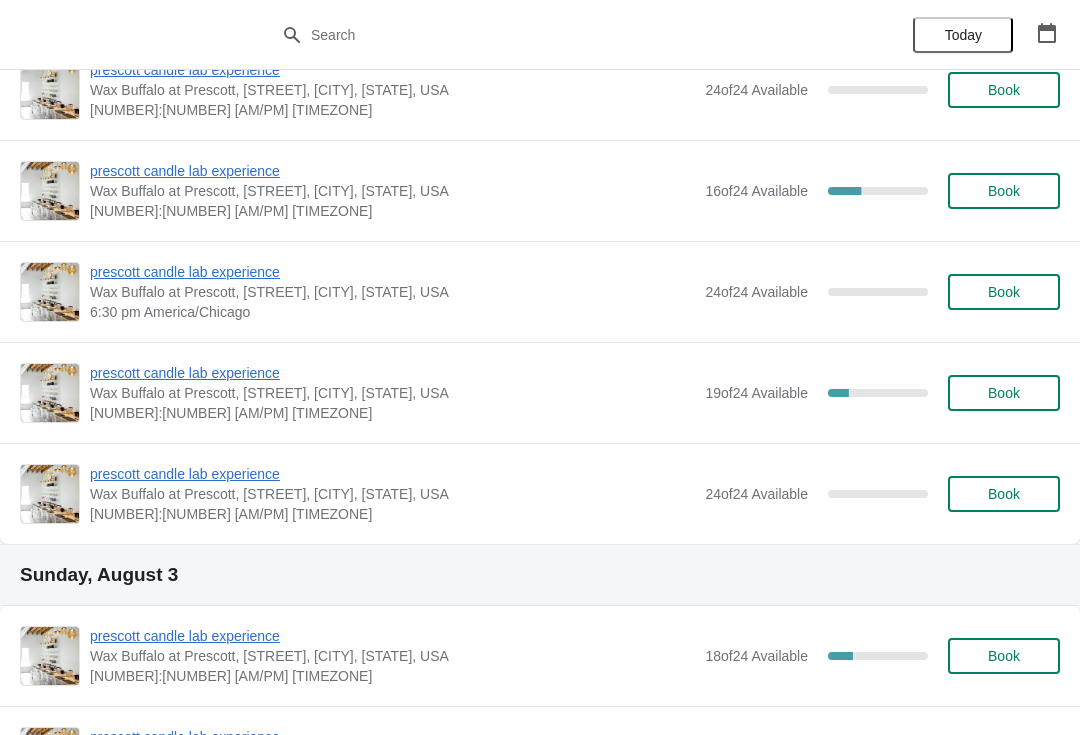 click on "prescott candle lab experience Wax Buffalo at Prescott, Prescott Avenue, Lincoln, NE, USA 7:30 pm America/Chicago 19  of  24   Available 20.833333333333336 % Book" at bounding box center (540, 392) 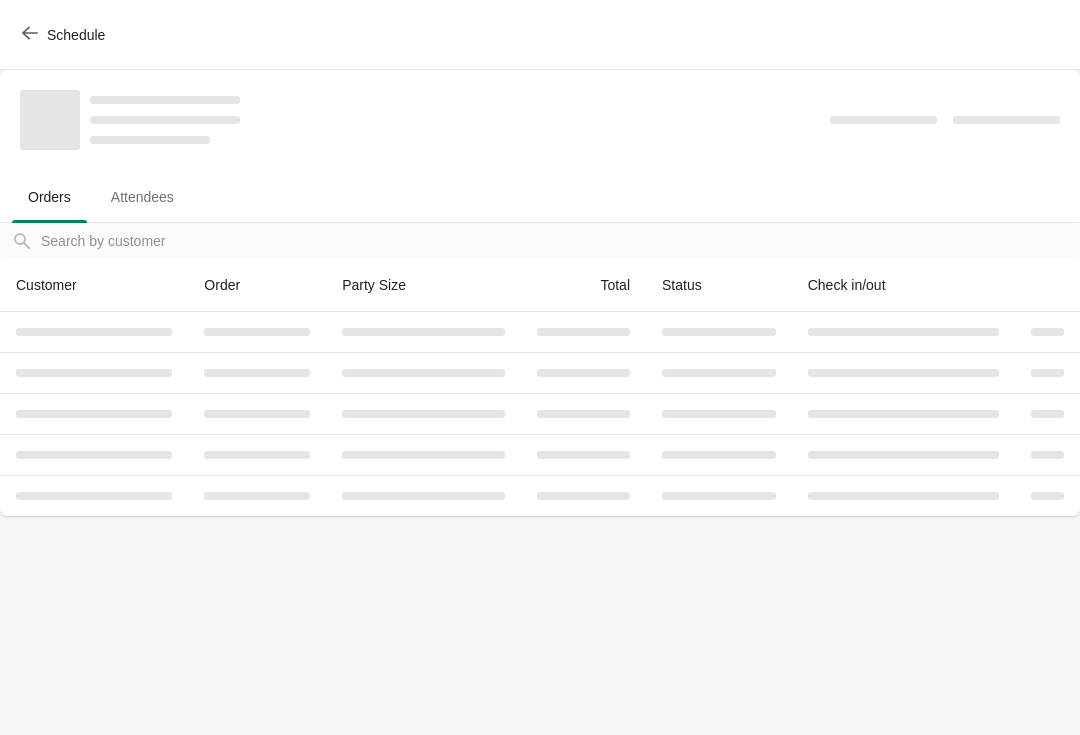 scroll, scrollTop: 0, scrollLeft: 0, axis: both 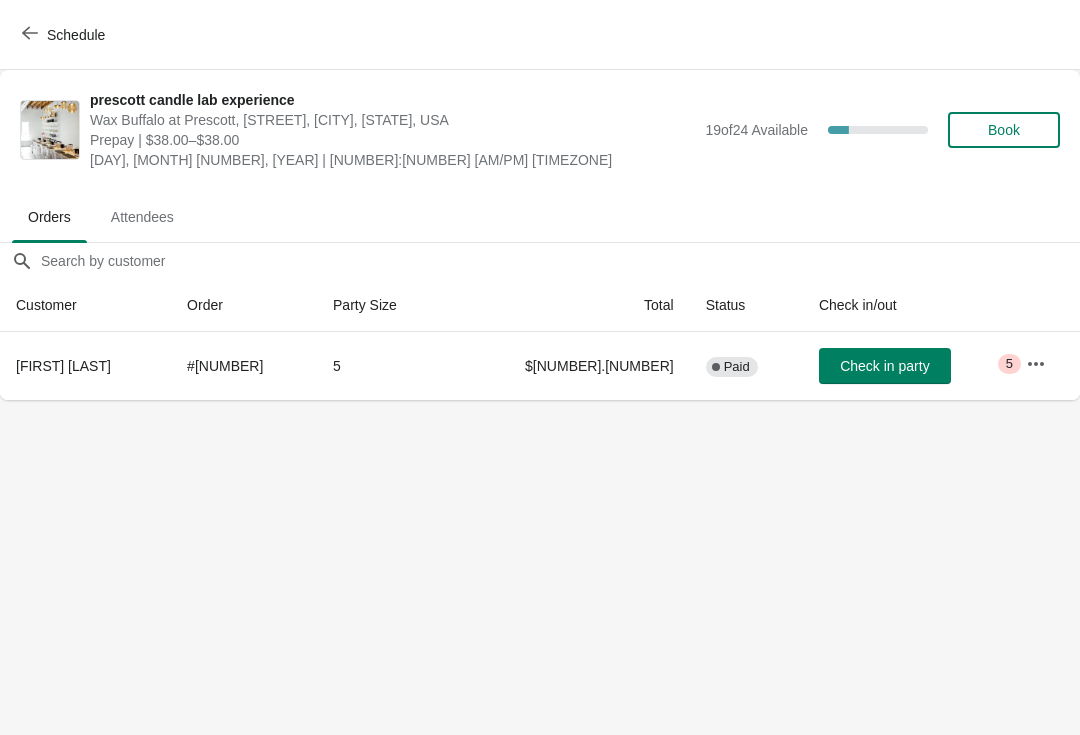 click 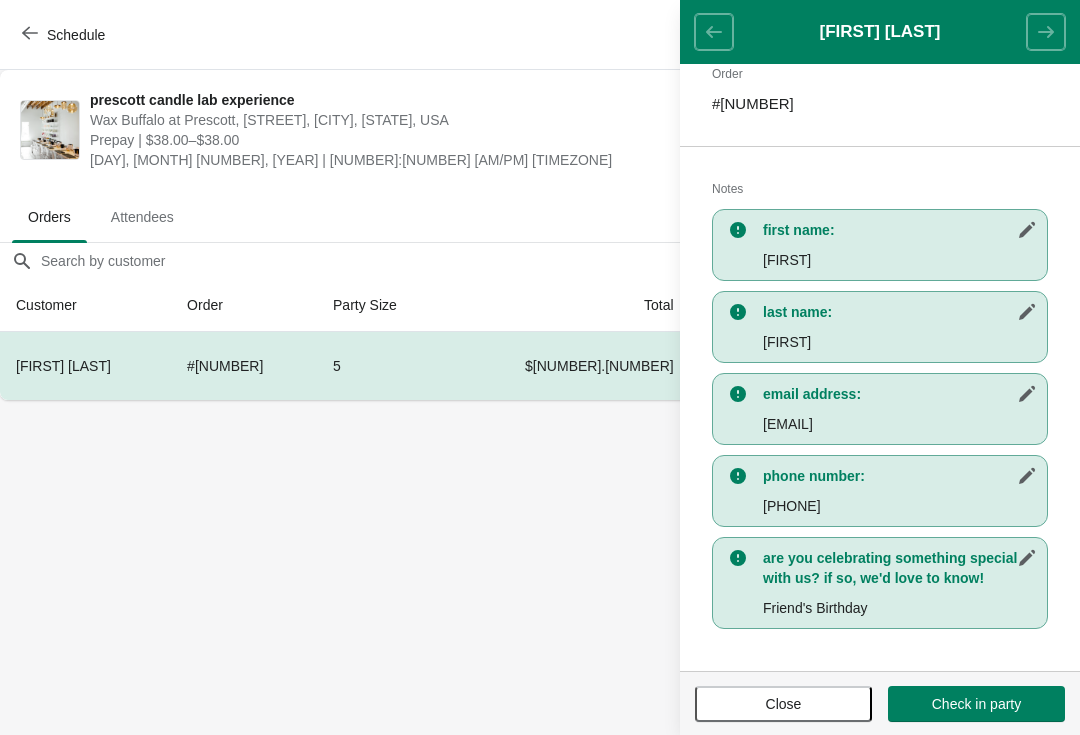 scroll, scrollTop: 327, scrollLeft: 0, axis: vertical 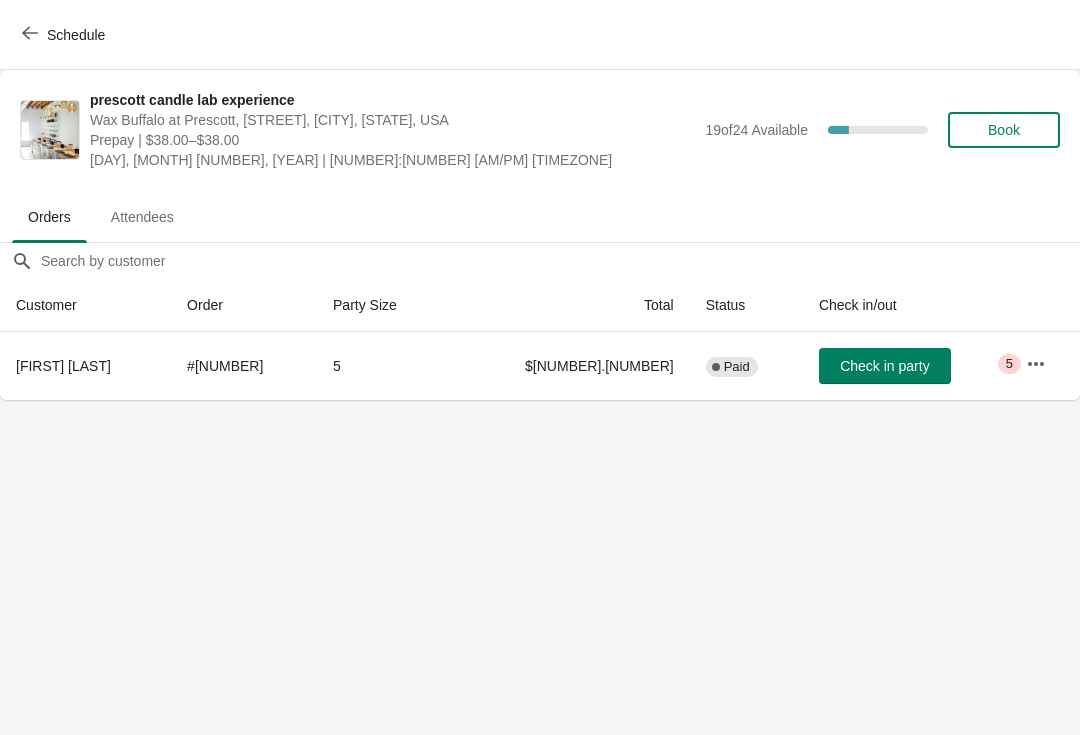 click on "Schedule" at bounding box center (76, 35) 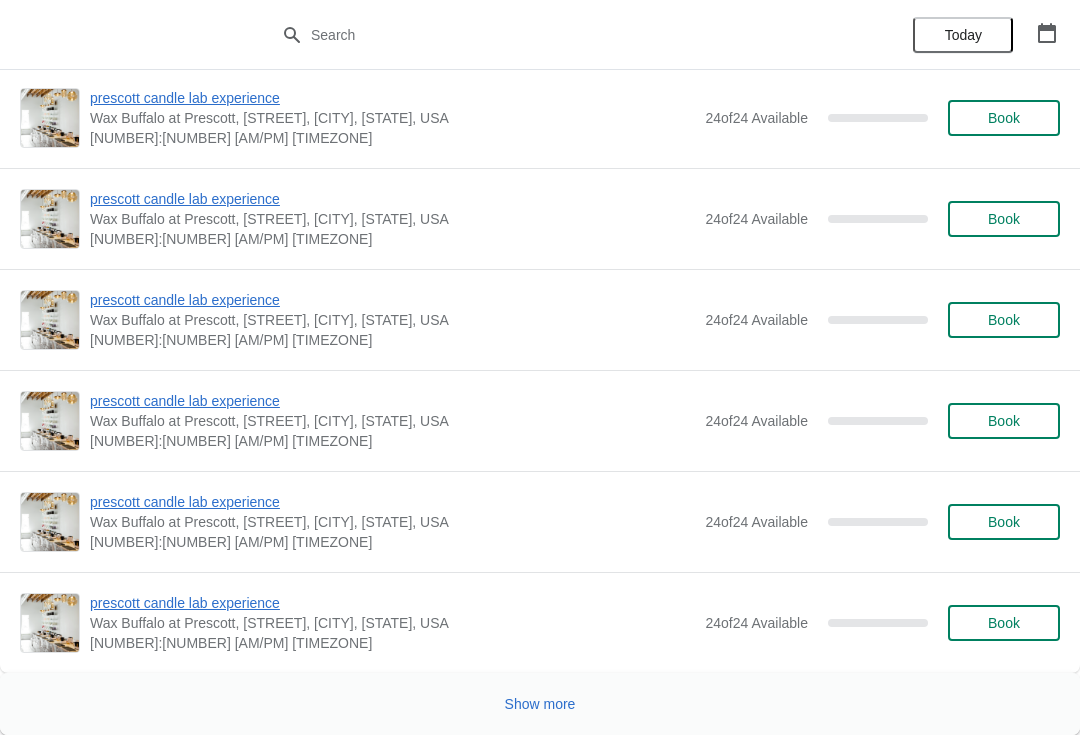 scroll, scrollTop: 7715, scrollLeft: 0, axis: vertical 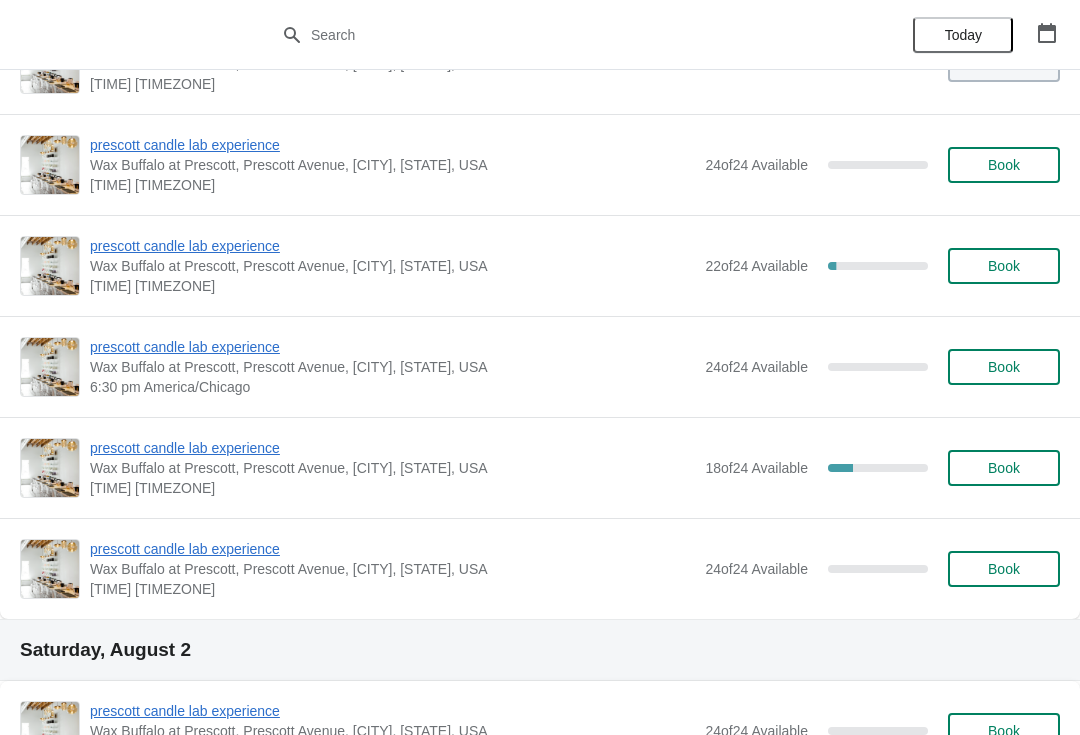 click on "prescott candle lab experience Wax Buffalo at Prescott, Prescott Avenue, [CITY], [STATE], USA [TIME] [TIMEZONE] [NUMBER] of [NUMBER] Available [PERCENT] Book" at bounding box center (540, 265) 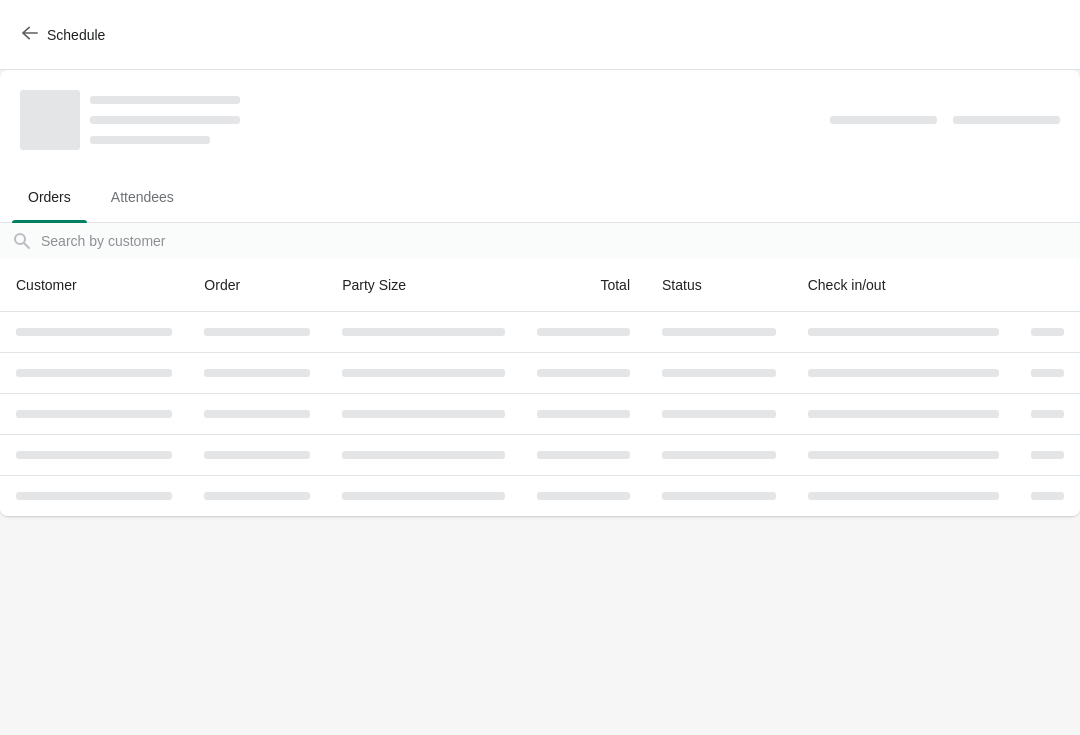scroll, scrollTop: 0, scrollLeft: 0, axis: both 